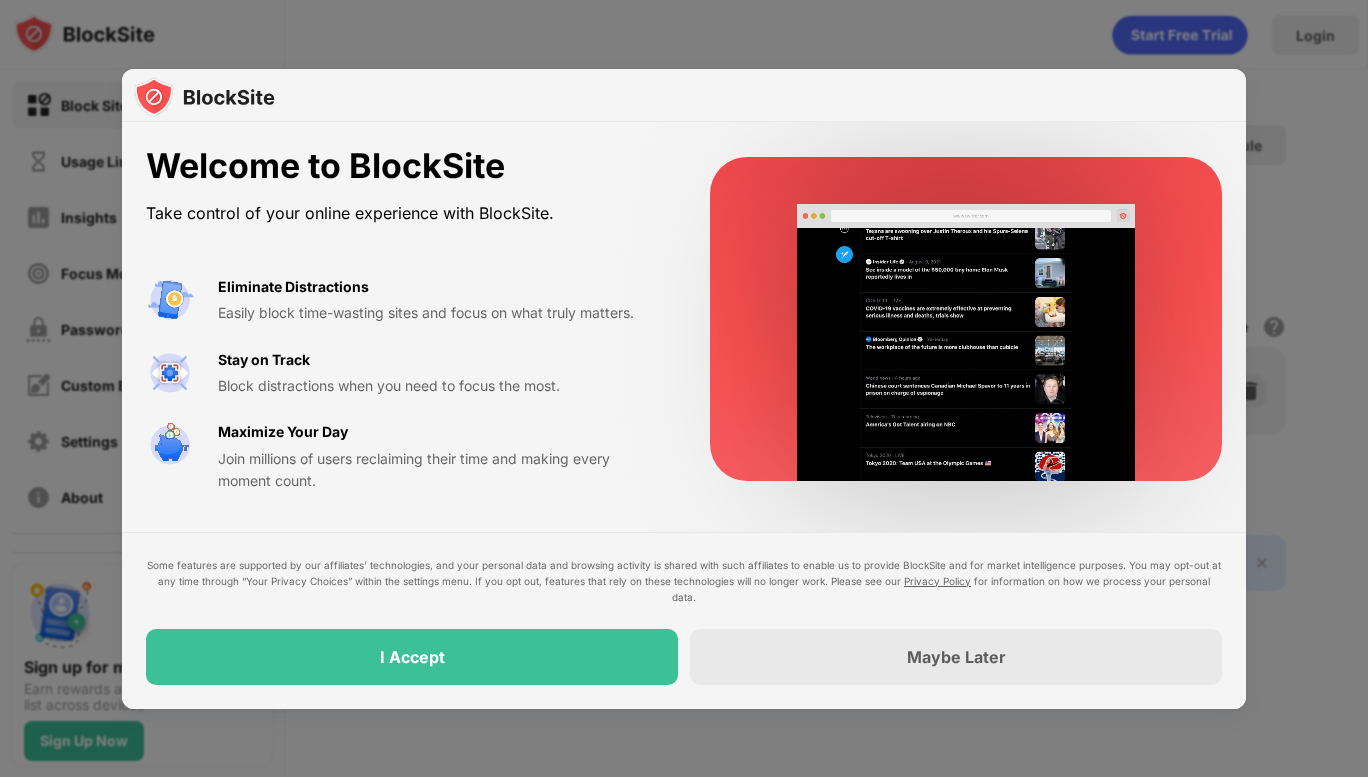 scroll, scrollTop: 0, scrollLeft: 0, axis: both 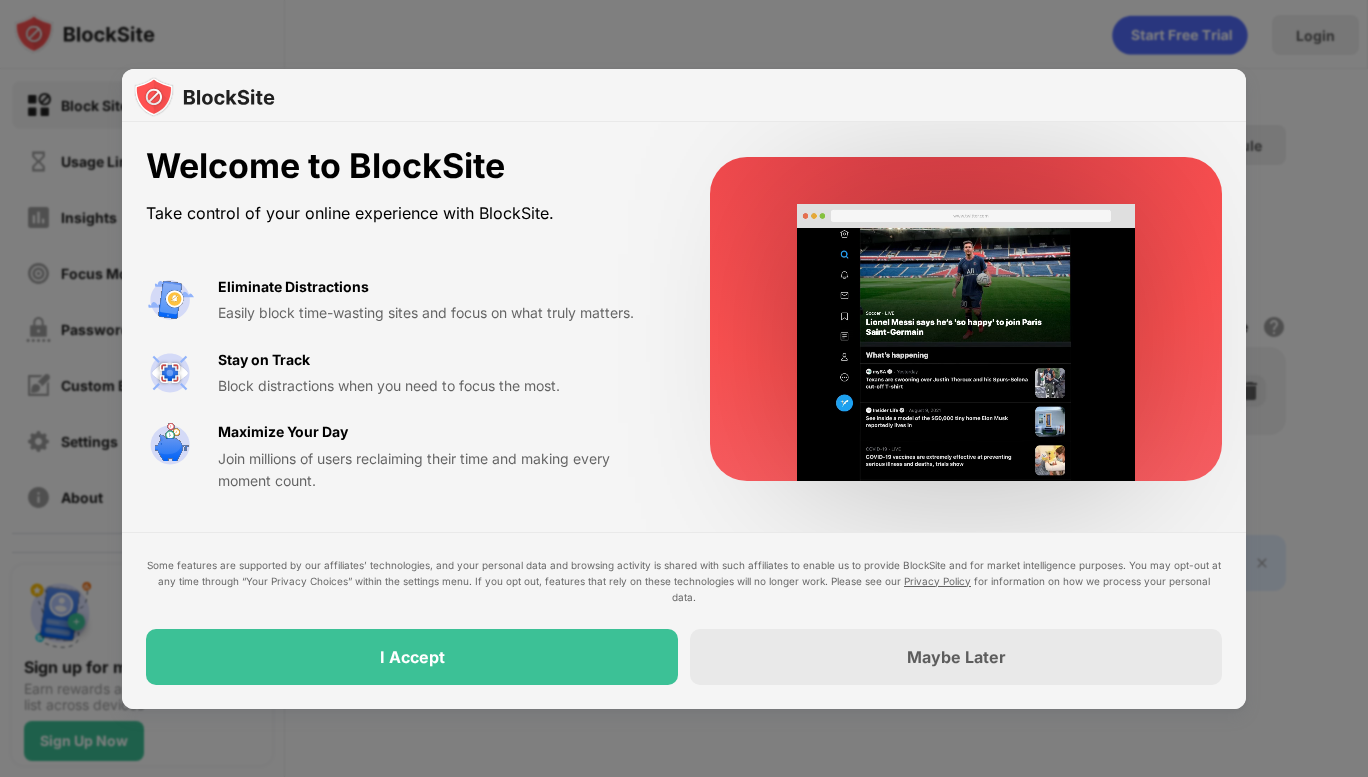 click on "I Accept" at bounding box center (412, 657) 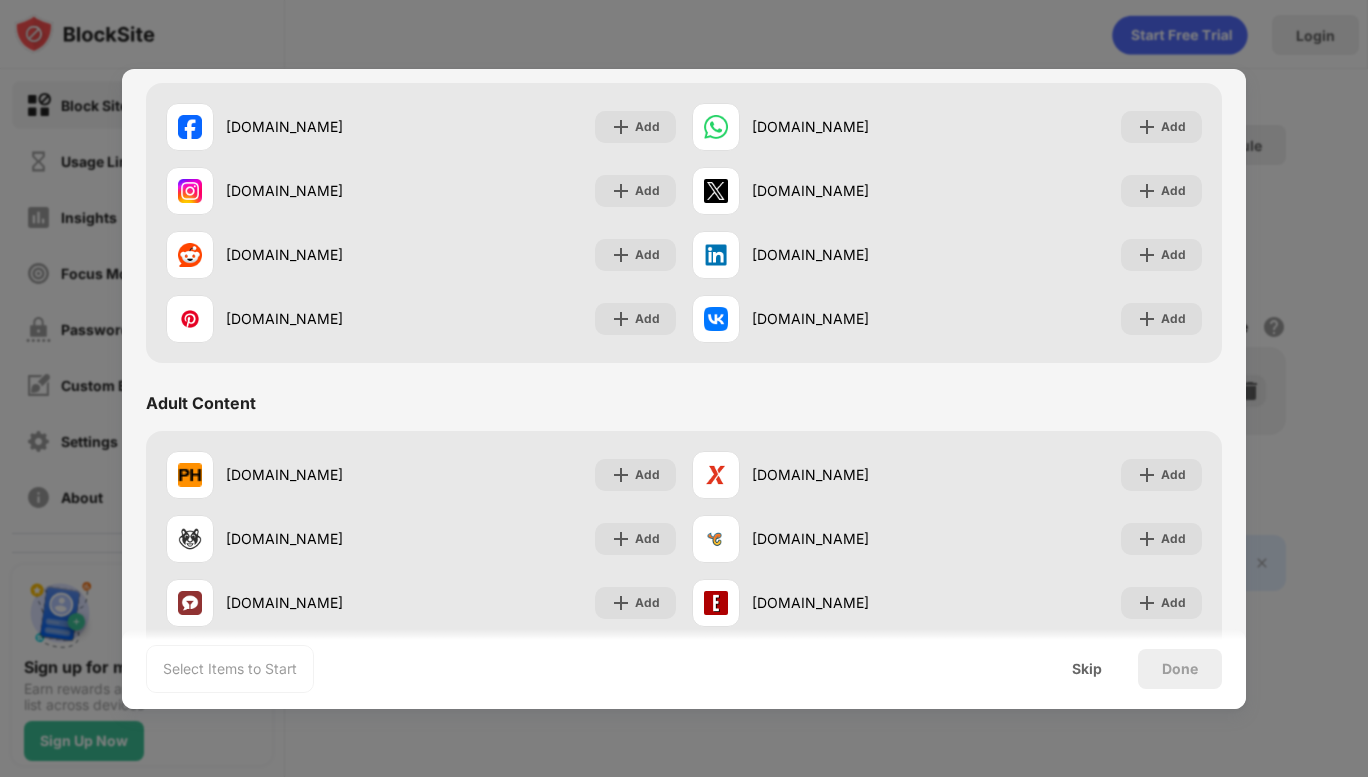 scroll, scrollTop: 727, scrollLeft: 0, axis: vertical 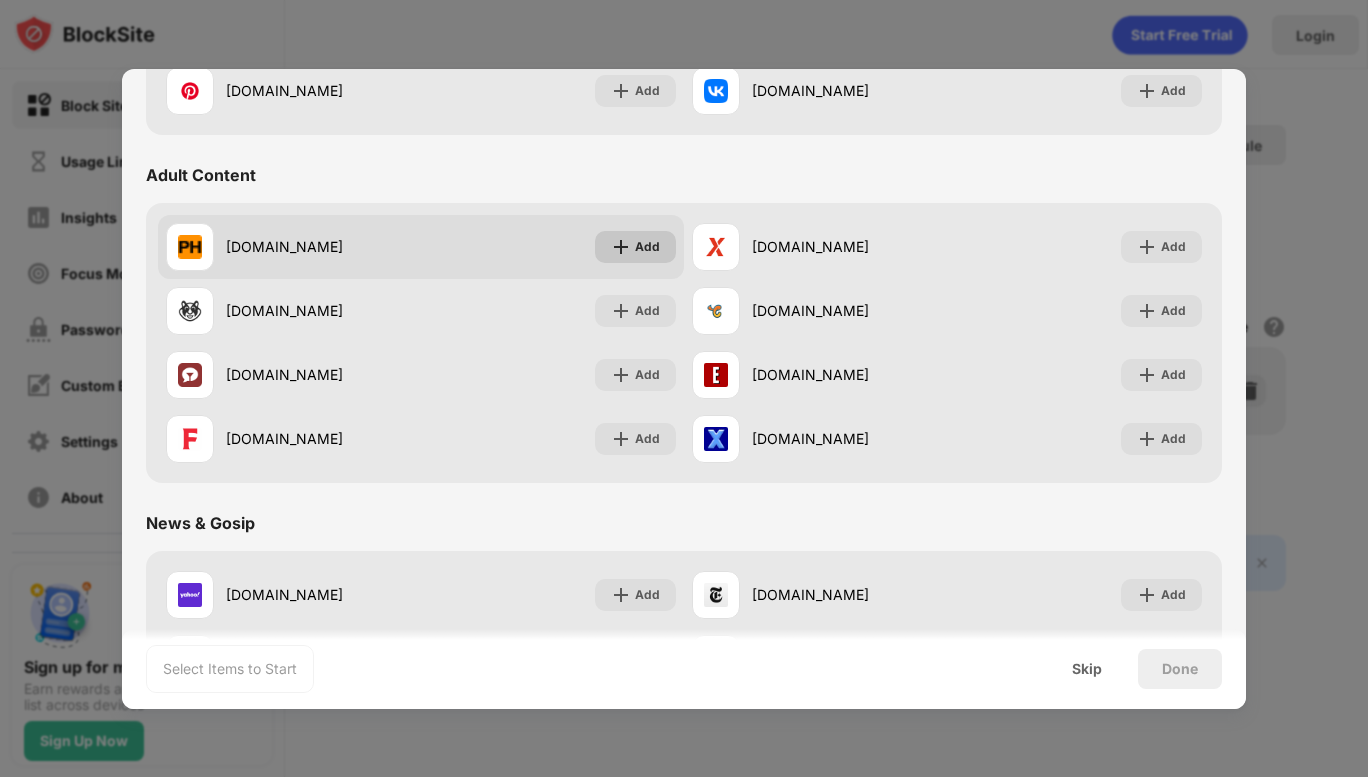 click at bounding box center (621, 247) 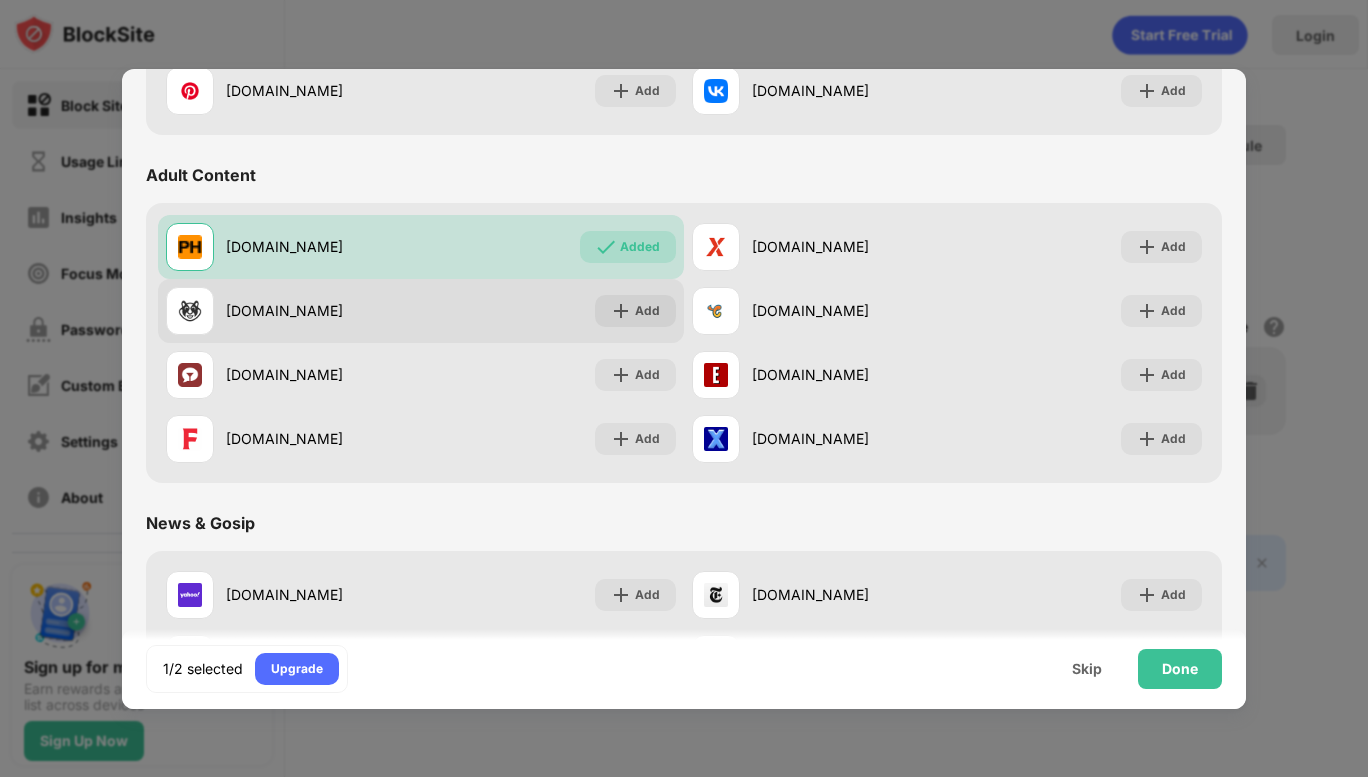 click on "Add" at bounding box center (635, 311) 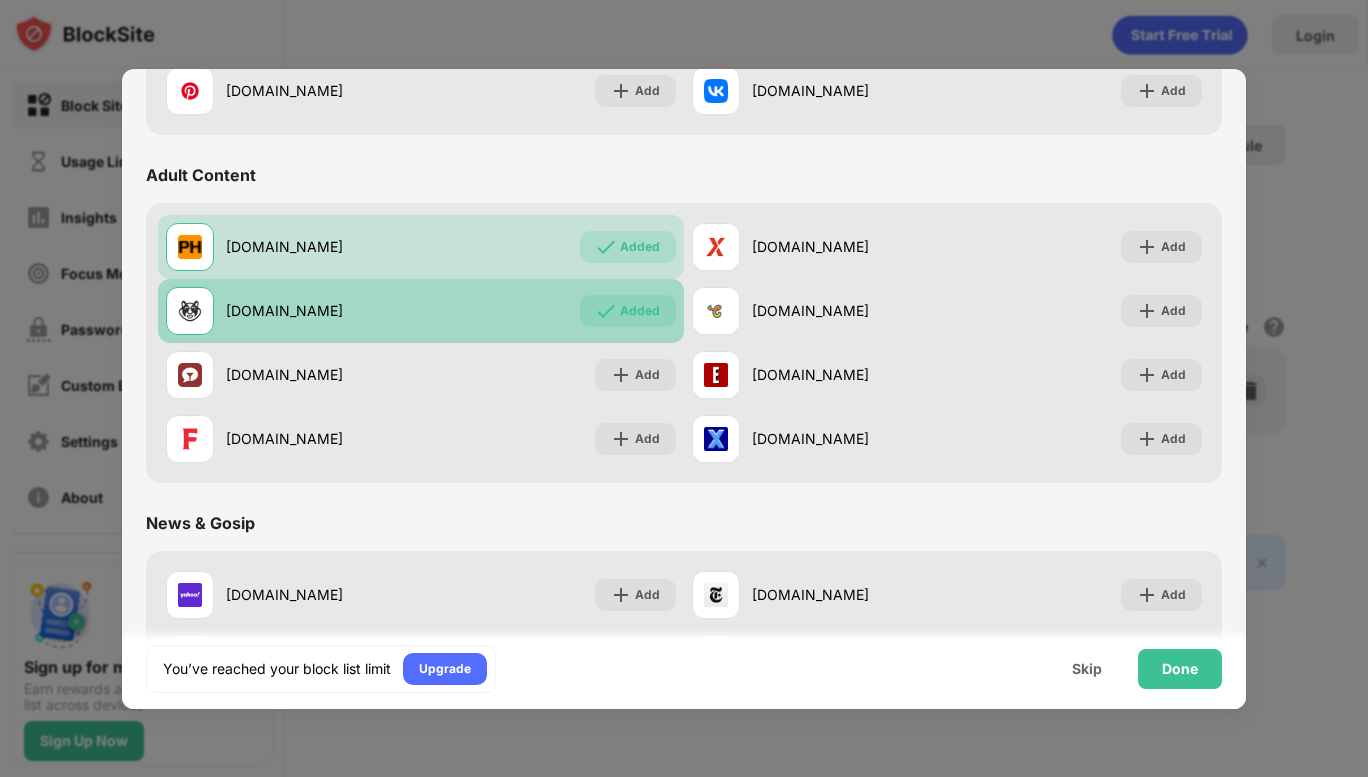 click on "Added" at bounding box center [640, 311] 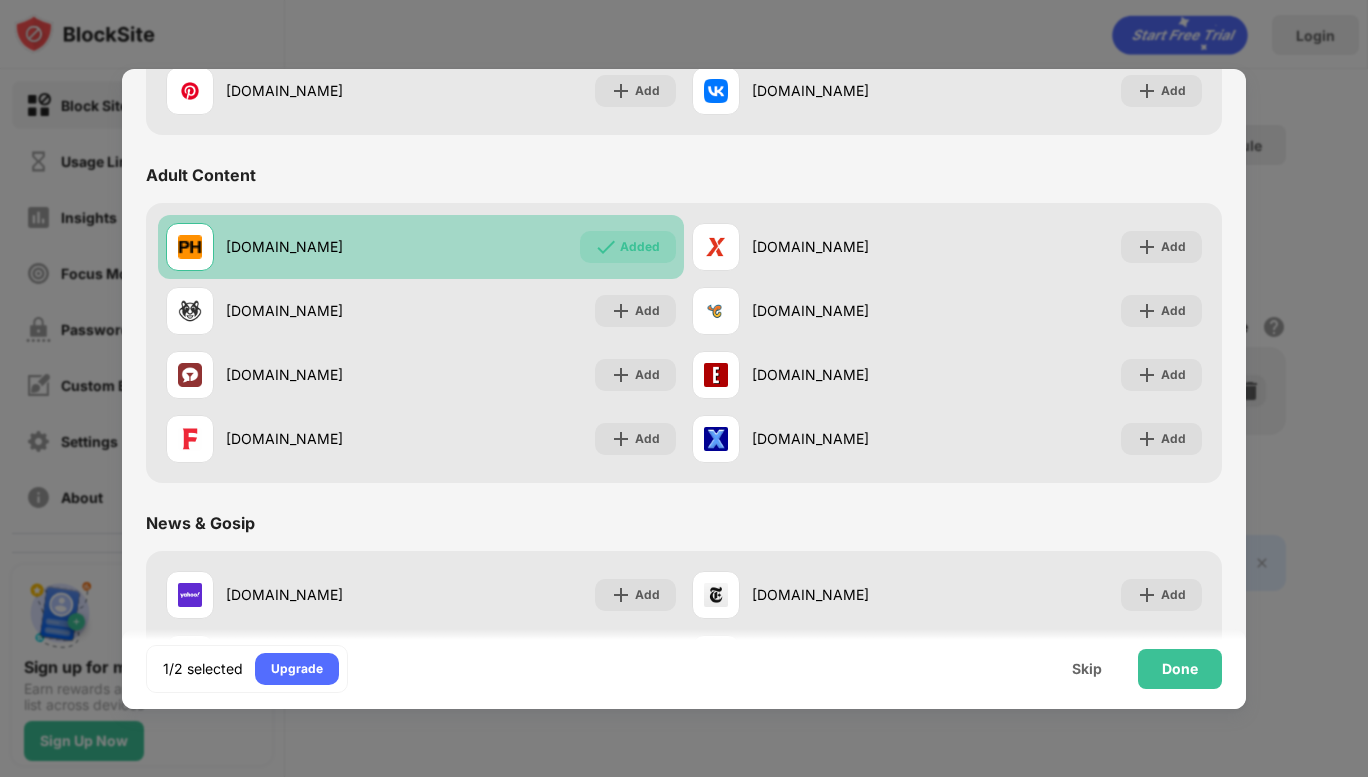 click on "Added" at bounding box center (628, 247) 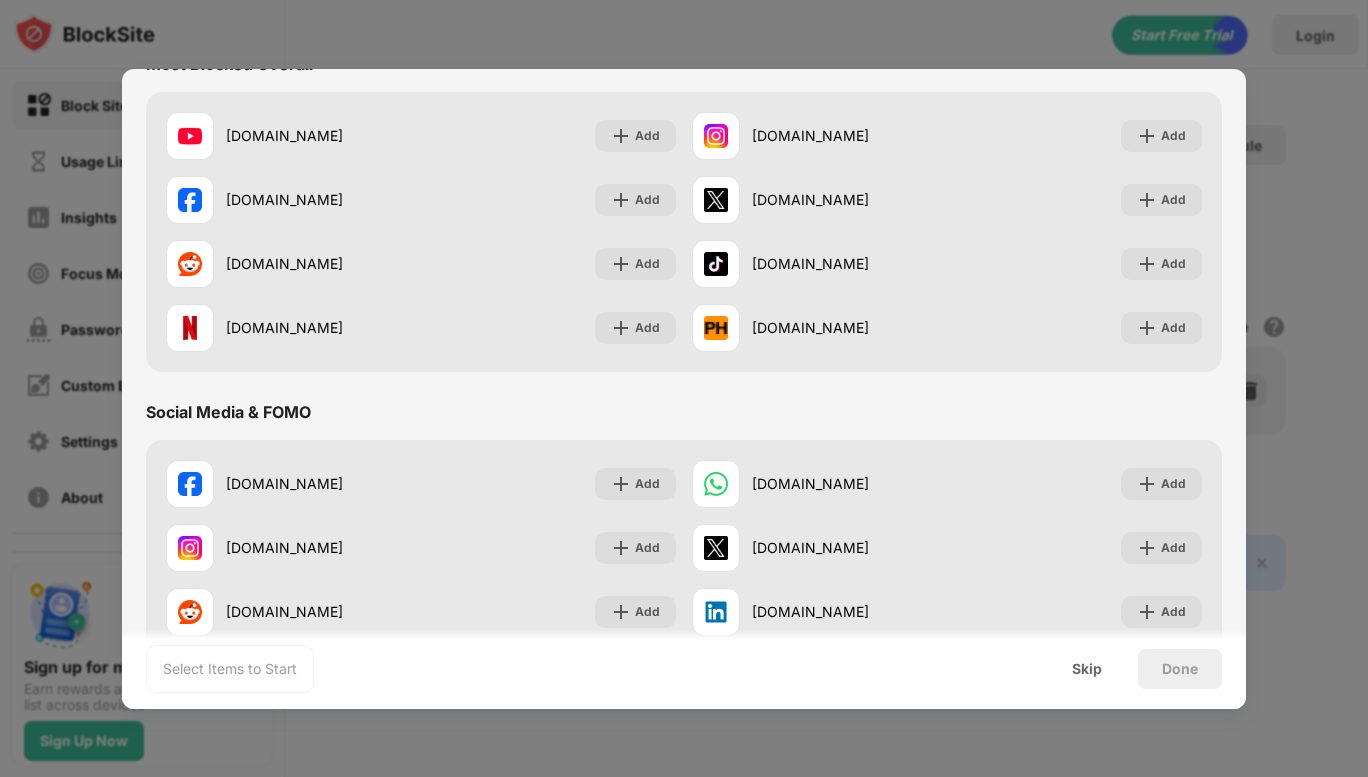 scroll, scrollTop: 0, scrollLeft: 0, axis: both 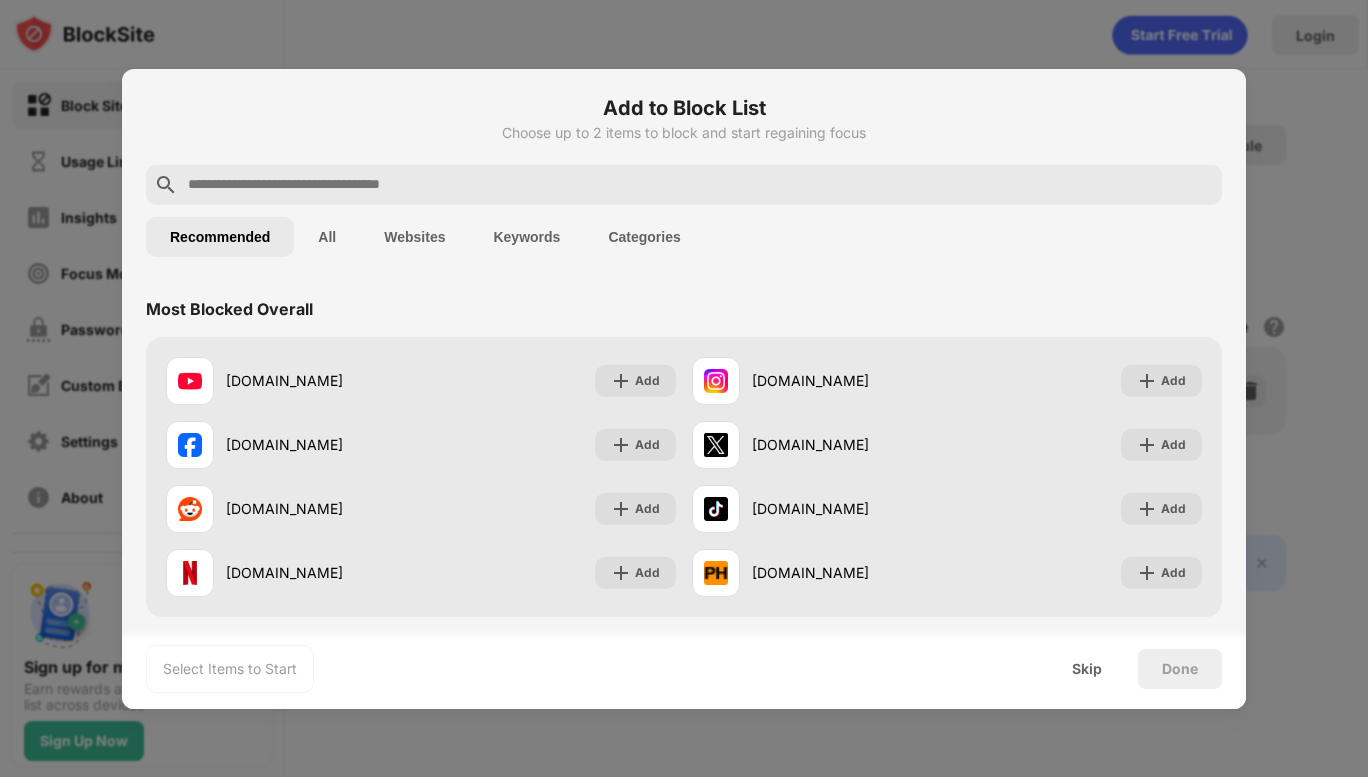 click on "Skip" at bounding box center [1087, 669] 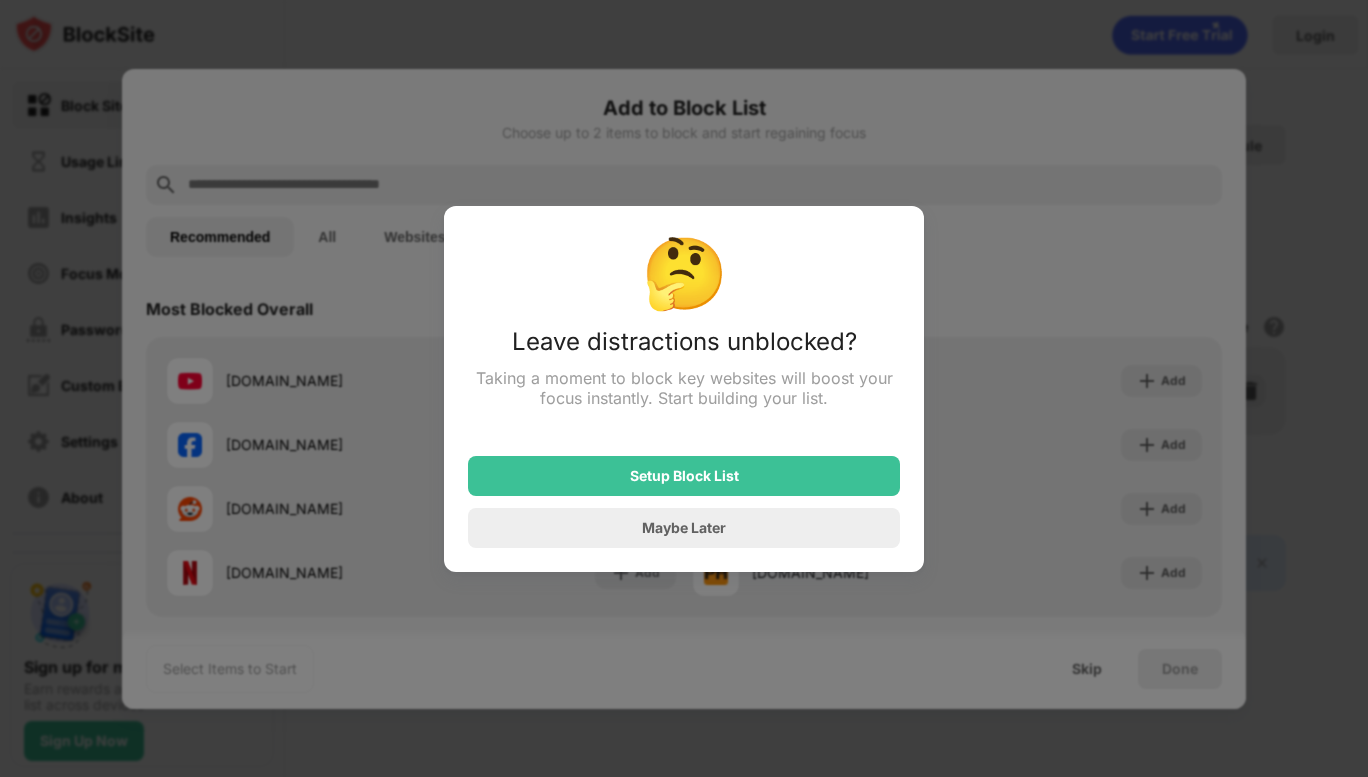 click on "Maybe Later" at bounding box center (684, 528) 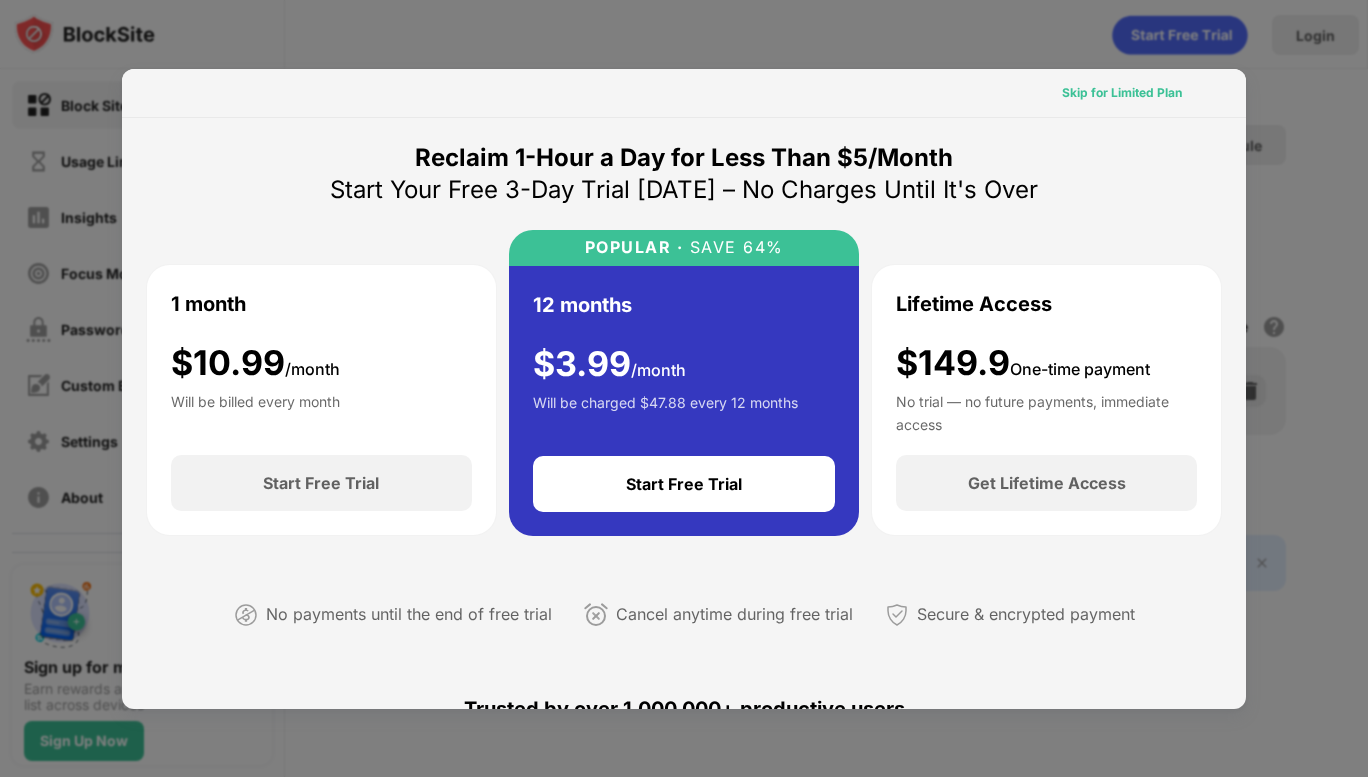 click on "Skip for Limited Plan" at bounding box center (1122, 93) 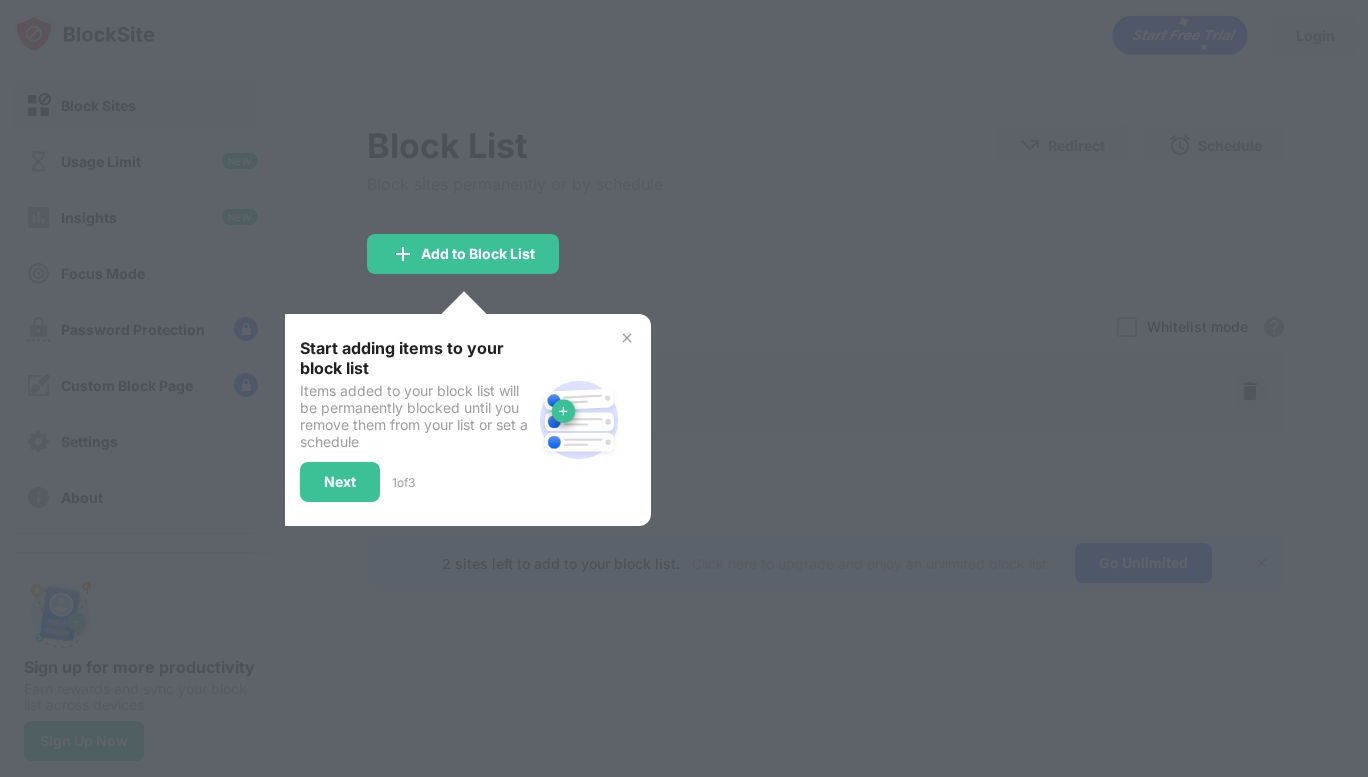 click at bounding box center [684, 388] 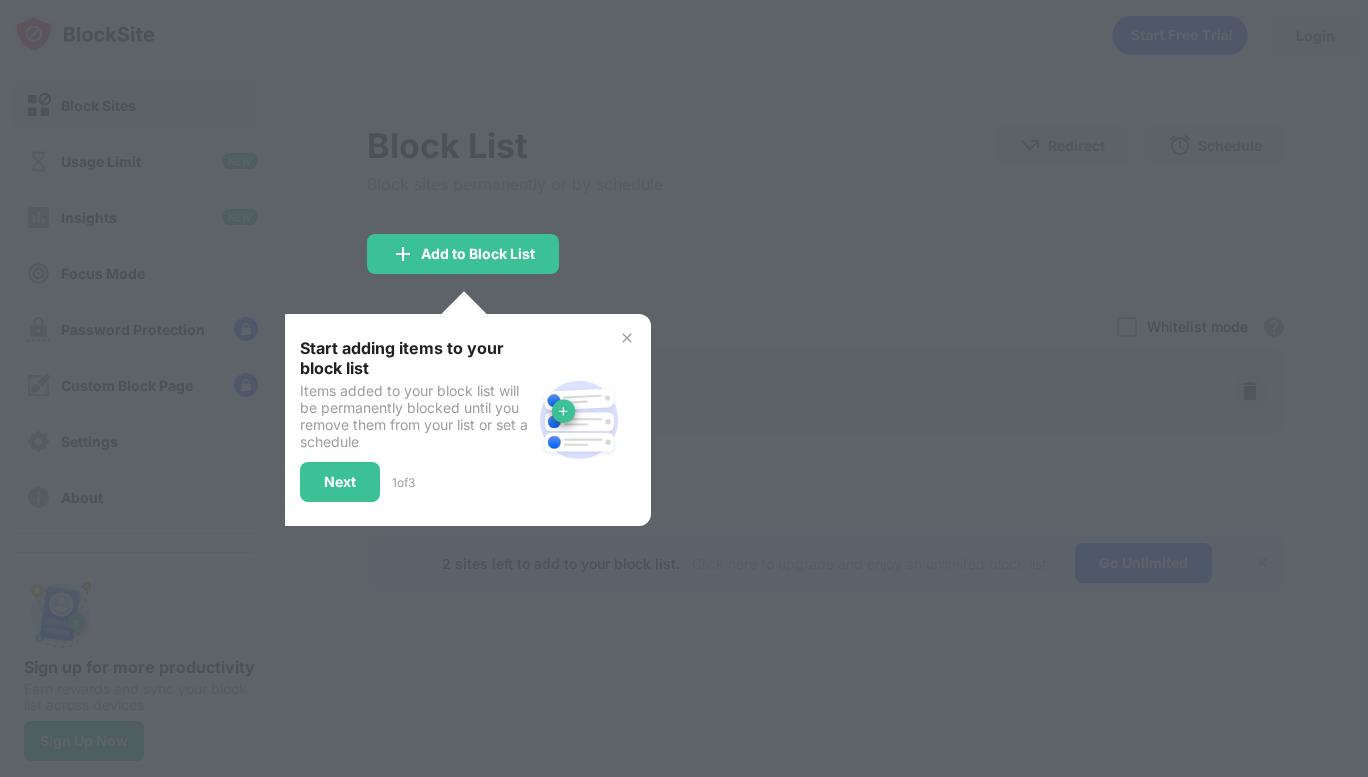 click on "Start adding items to your block list Items added to your block list will be permanently blocked until you remove them from your list or set a schedule Next 1  of  3" at bounding box center (463, 420) 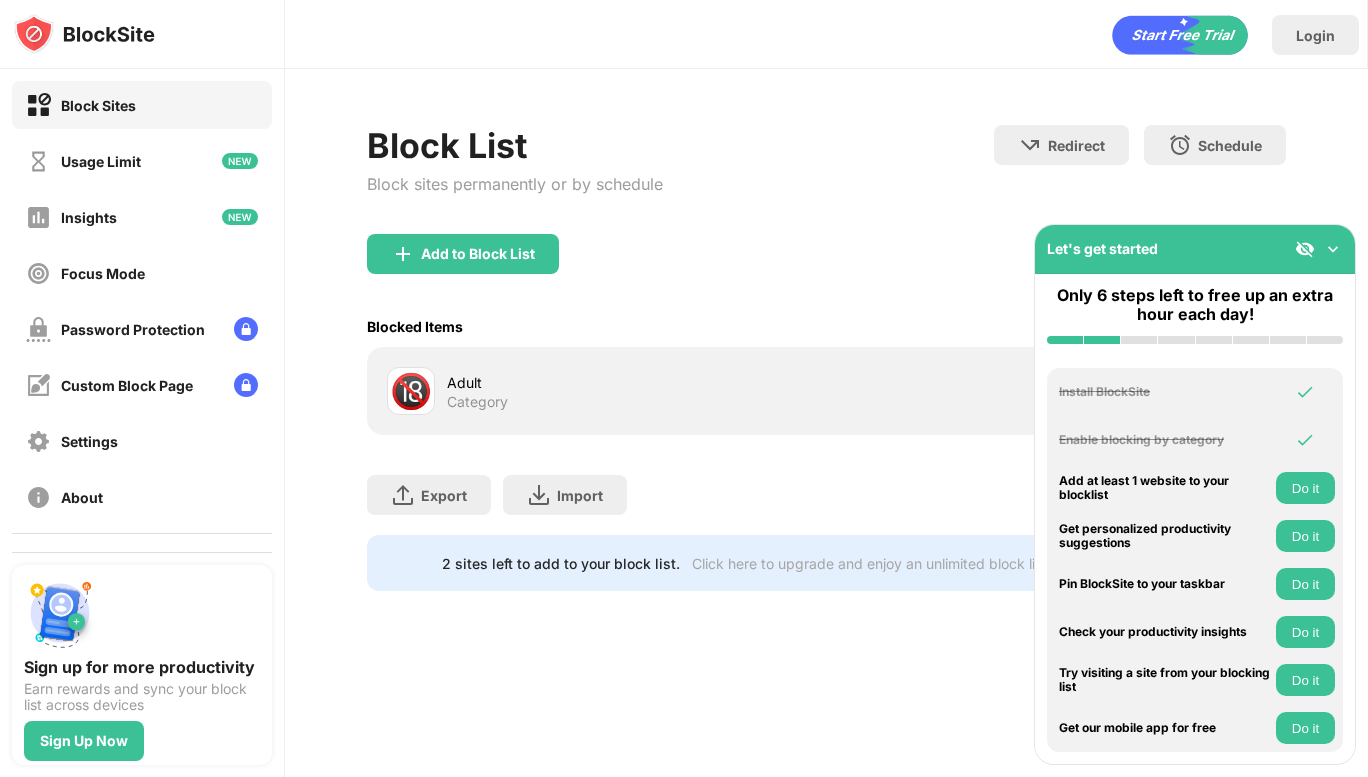click on "Add to Block List" at bounding box center (826, 270) 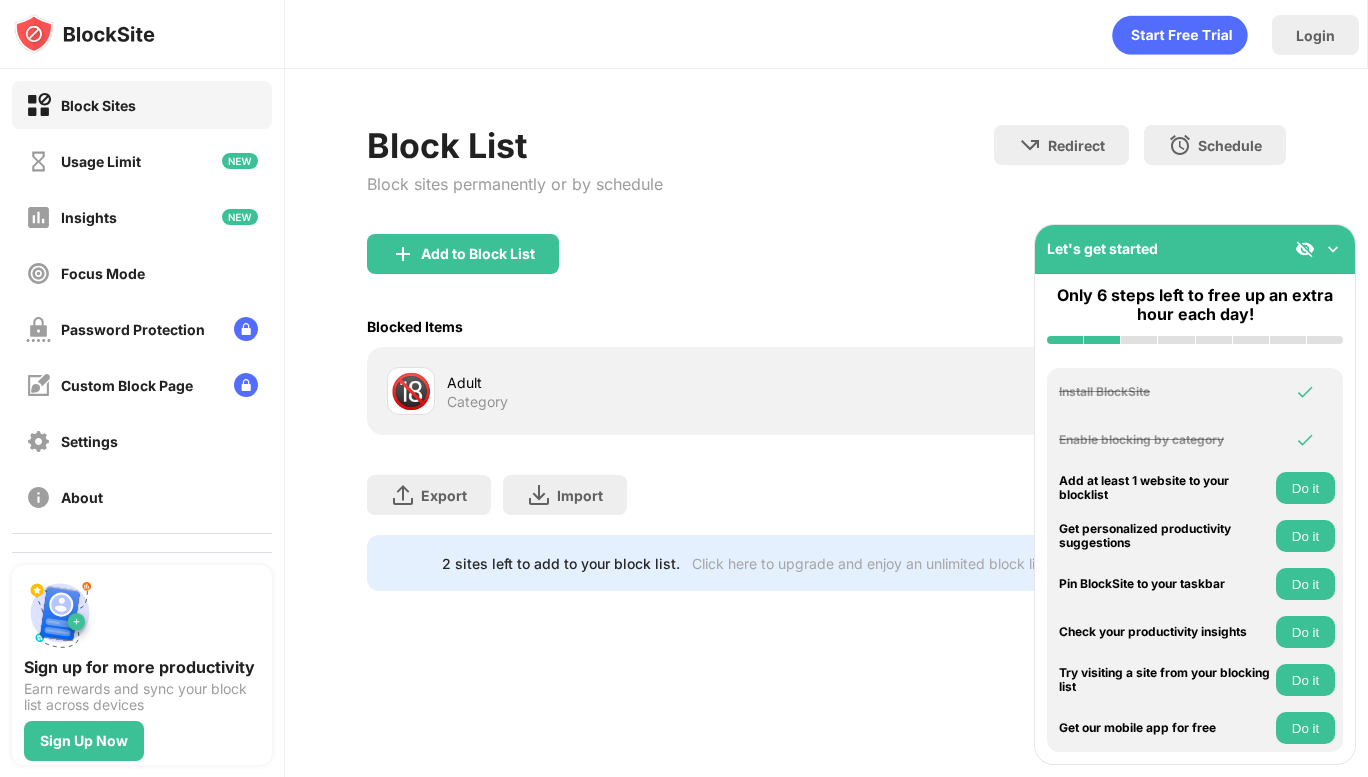 click at bounding box center (1333, 249) 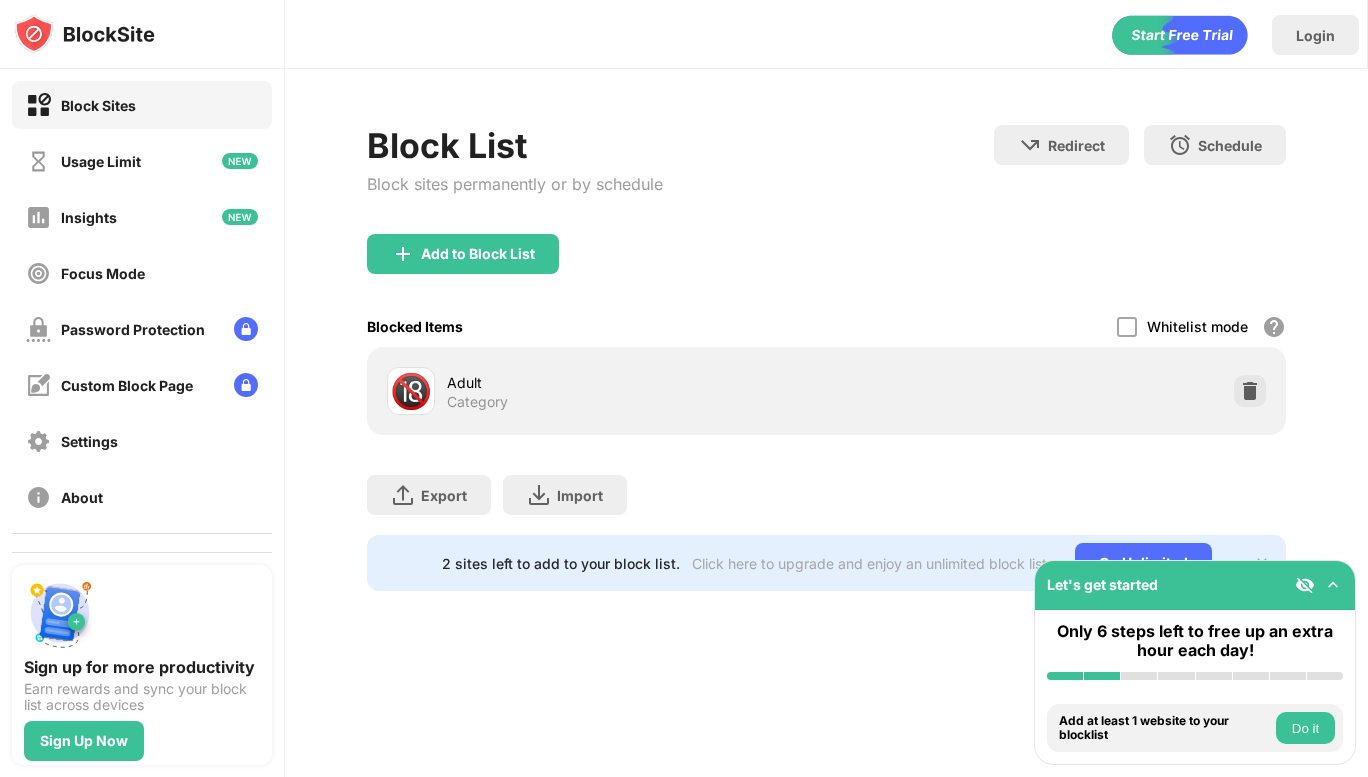 click on "Login Block List Block sites permanently or by schedule Redirect Choose a site to be redirected to when blocking is active Schedule Select which days and timeframes the block list will be active Add to Block List Blocked Items Whitelist mode Block all websites except for those in your whitelist. Whitelist Mode only works with URLs and won't include categories or keywords. 🔞 Adult Category Export Export Files (for websites items only) Import Import Files (for websites items only) 2 sites left to add to your block list. Click here to upgrade and enjoy an unlimited block list. Go Unlimited" at bounding box center (826, 388) 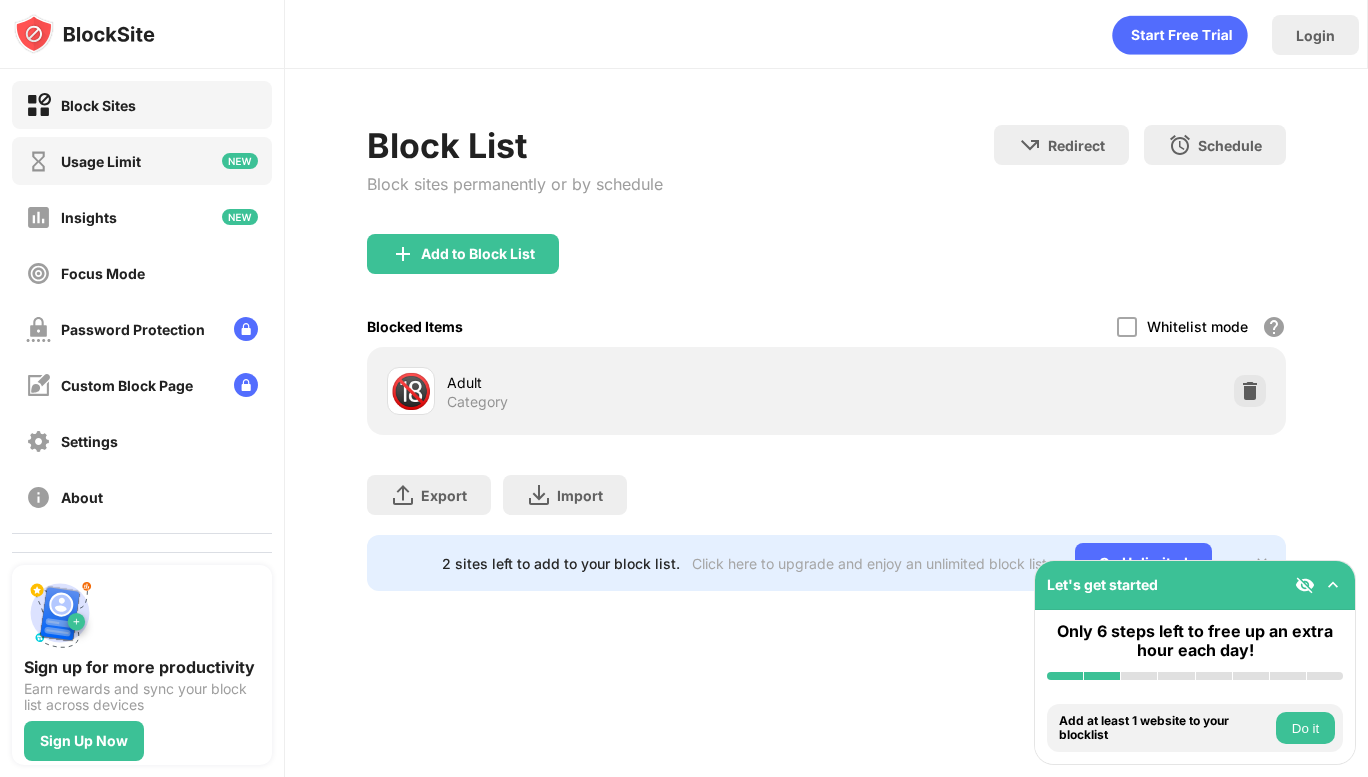 click on "Usage Limit" at bounding box center (142, 161) 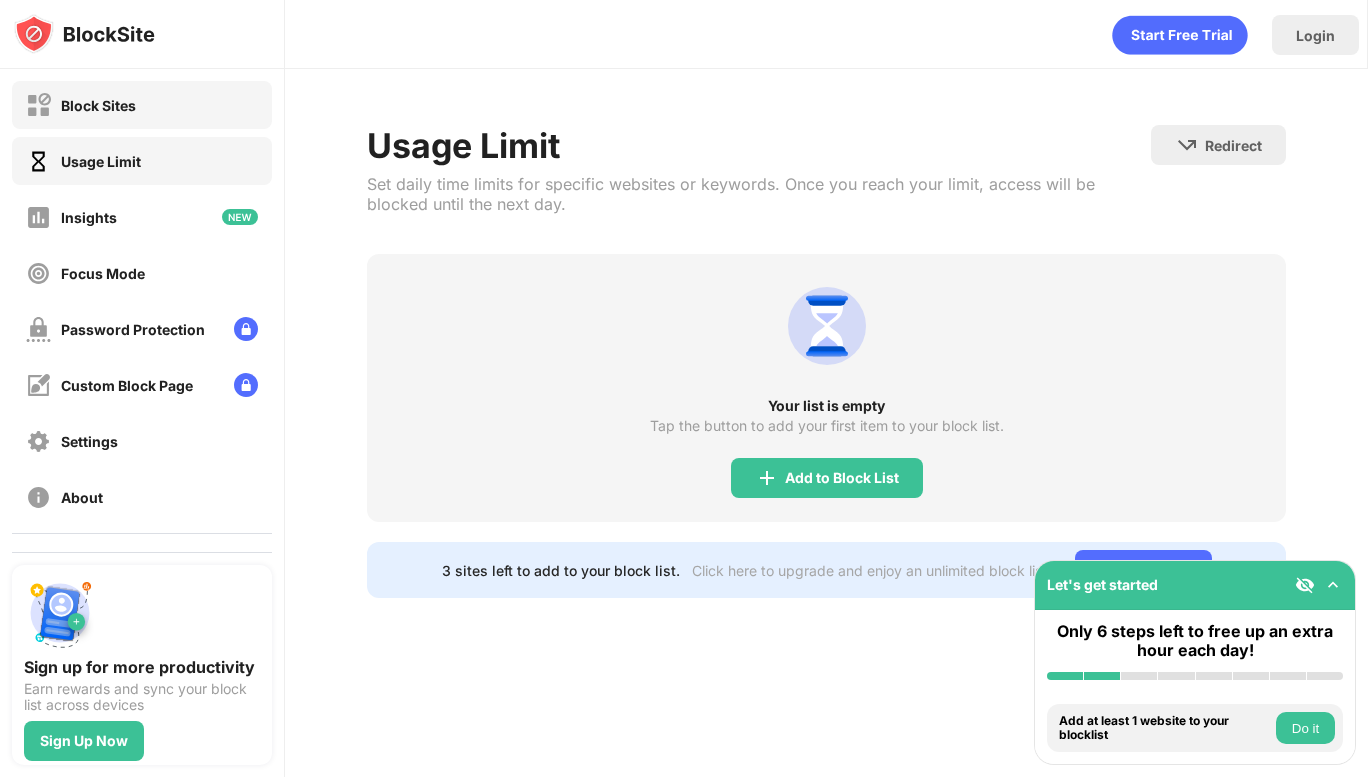 click on "Block Sites" at bounding box center (142, 105) 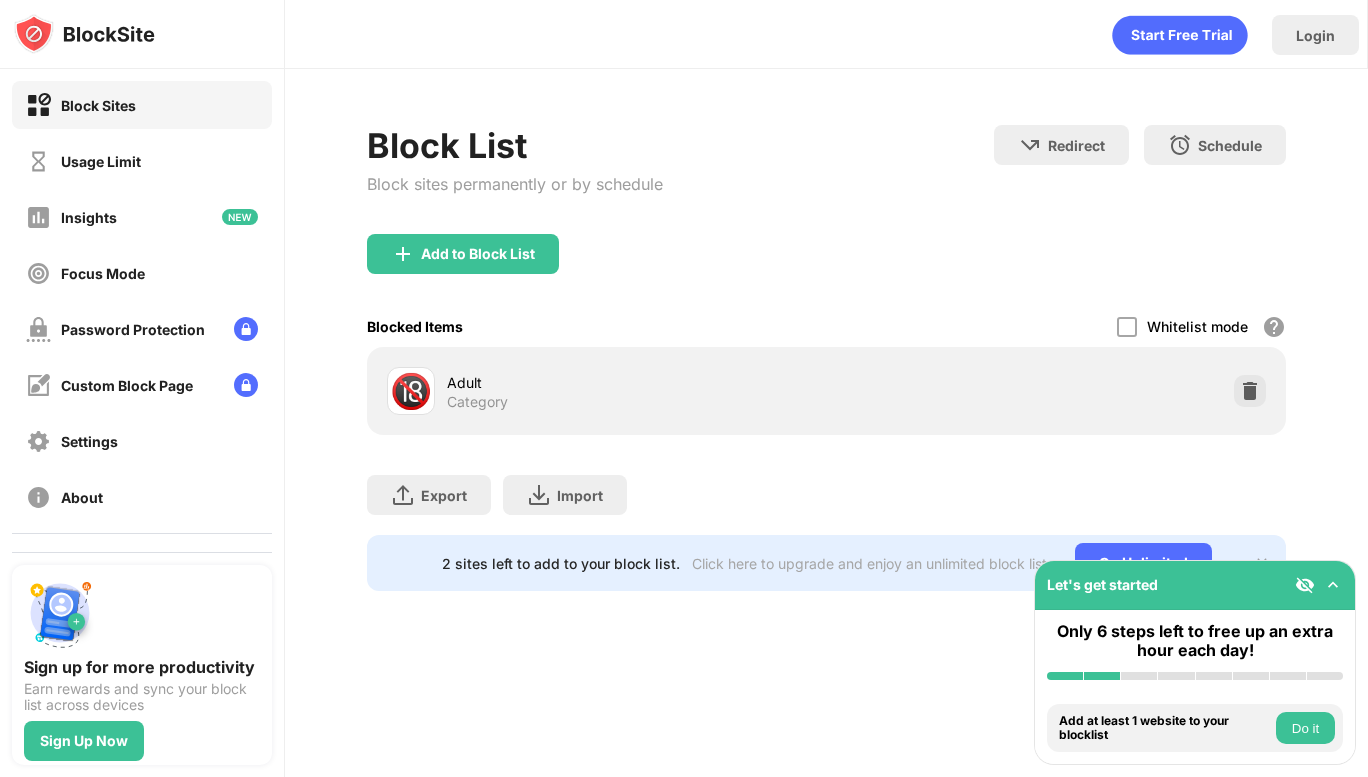 click on "Login" at bounding box center (1315, 35) 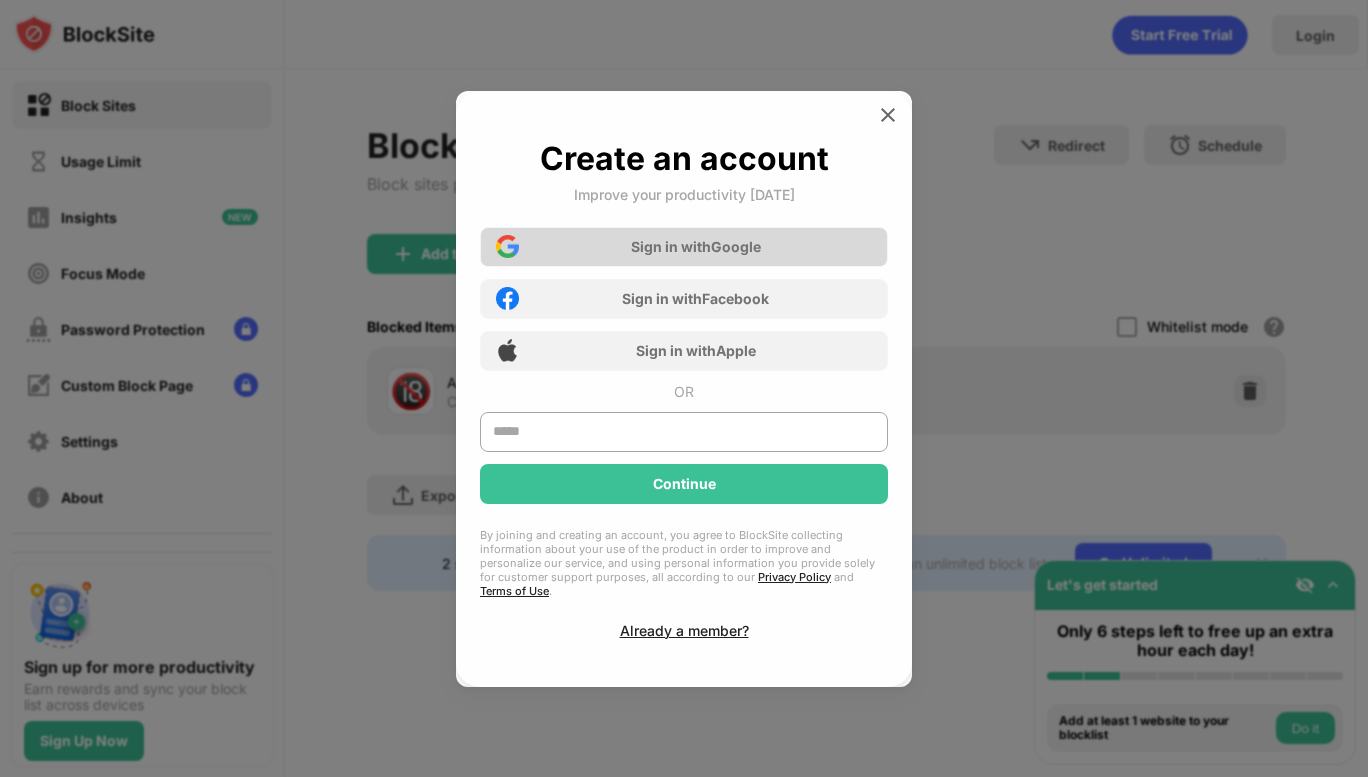 click on "Sign in with  Google" at bounding box center [684, 247] 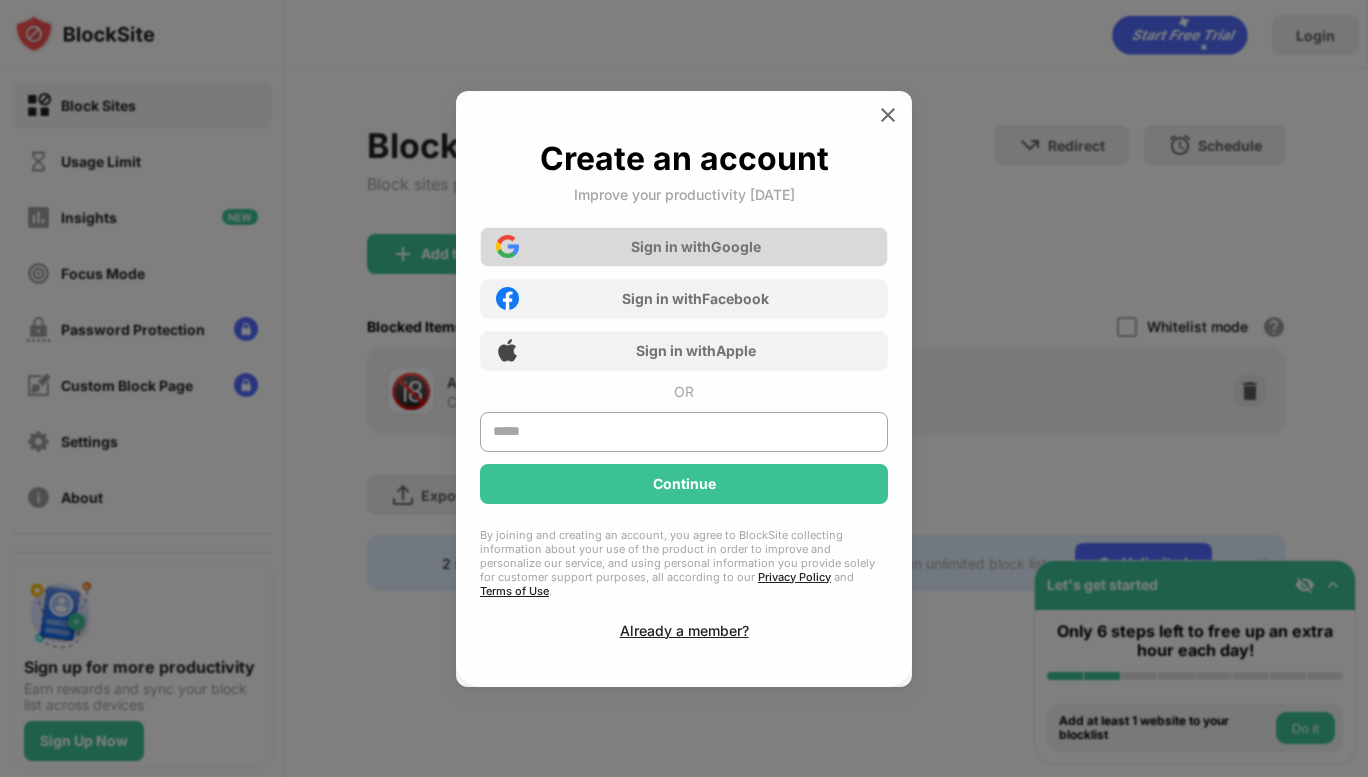 click on "Sign in with  Google" at bounding box center [684, 247] 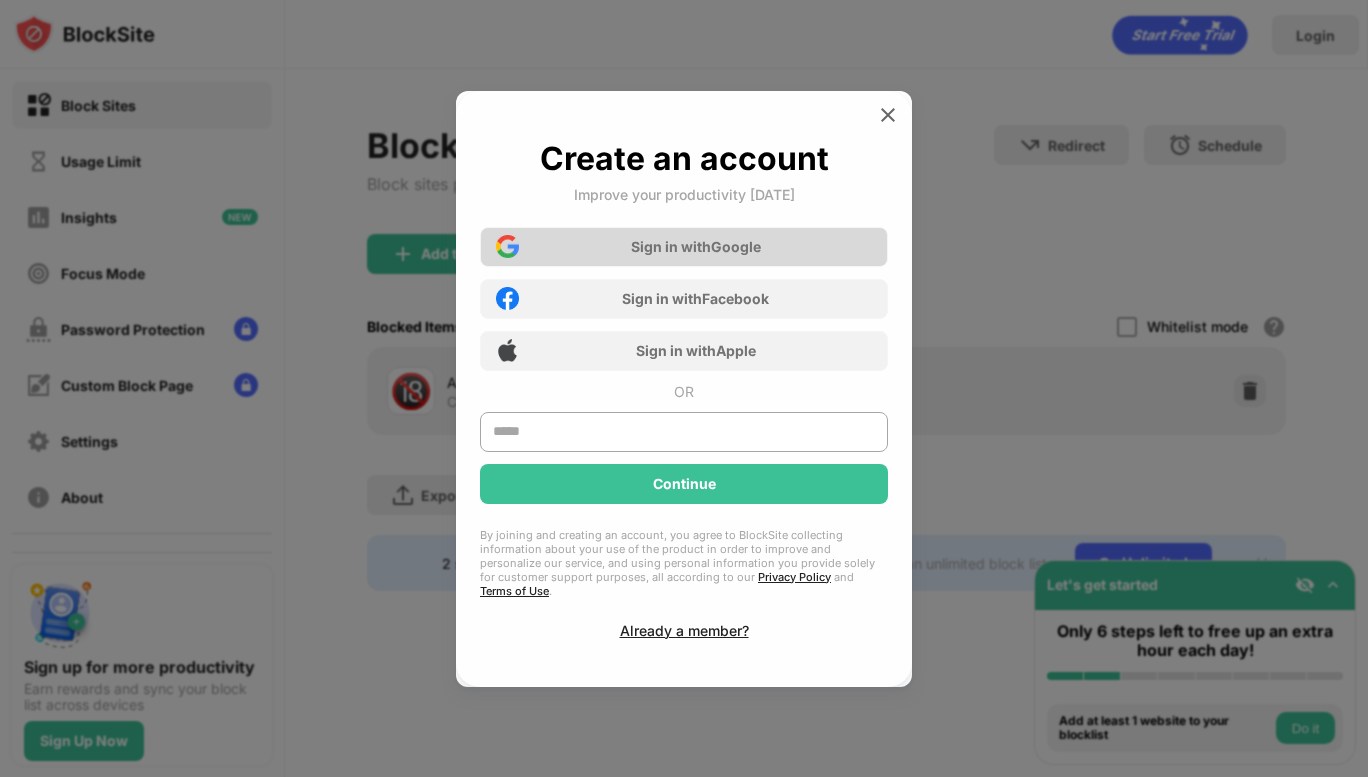 click on "Sign in with  Google" at bounding box center (684, 247) 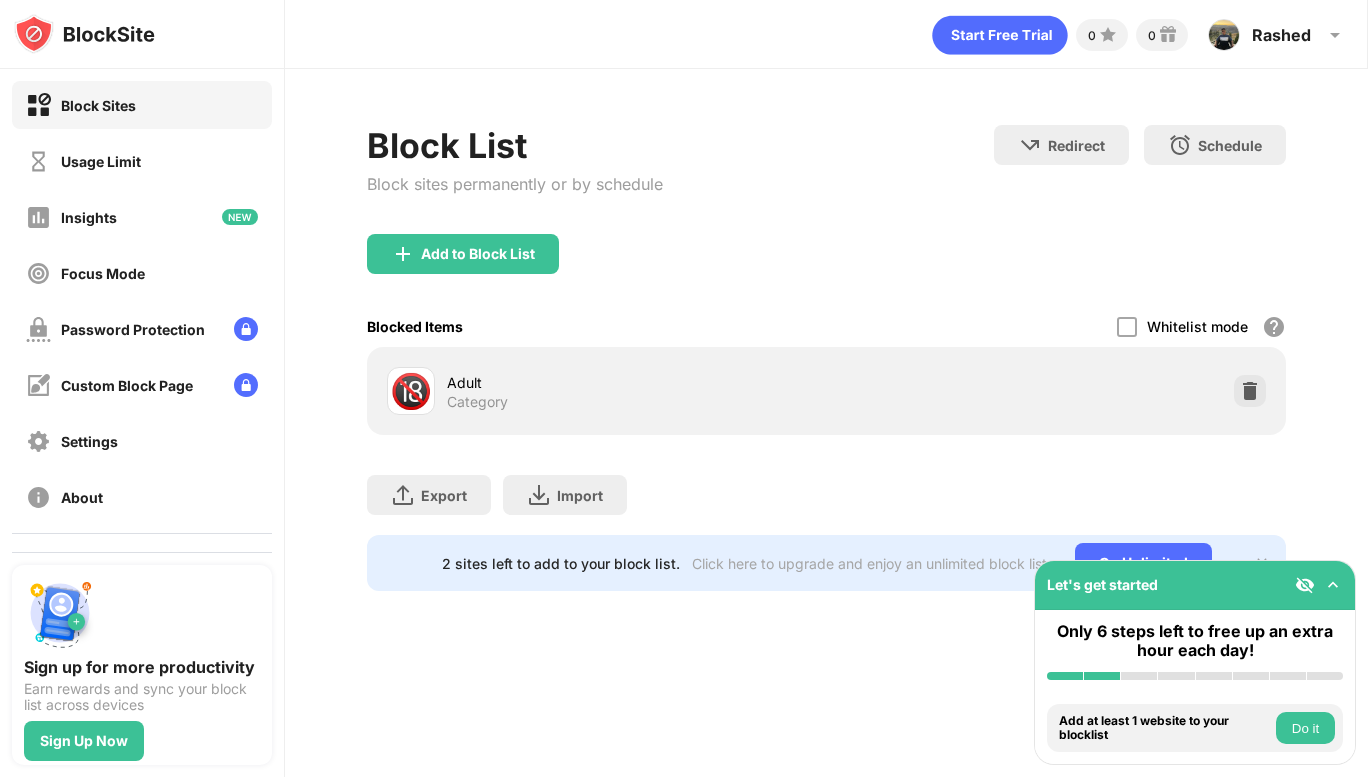 click at bounding box center (1333, 585) 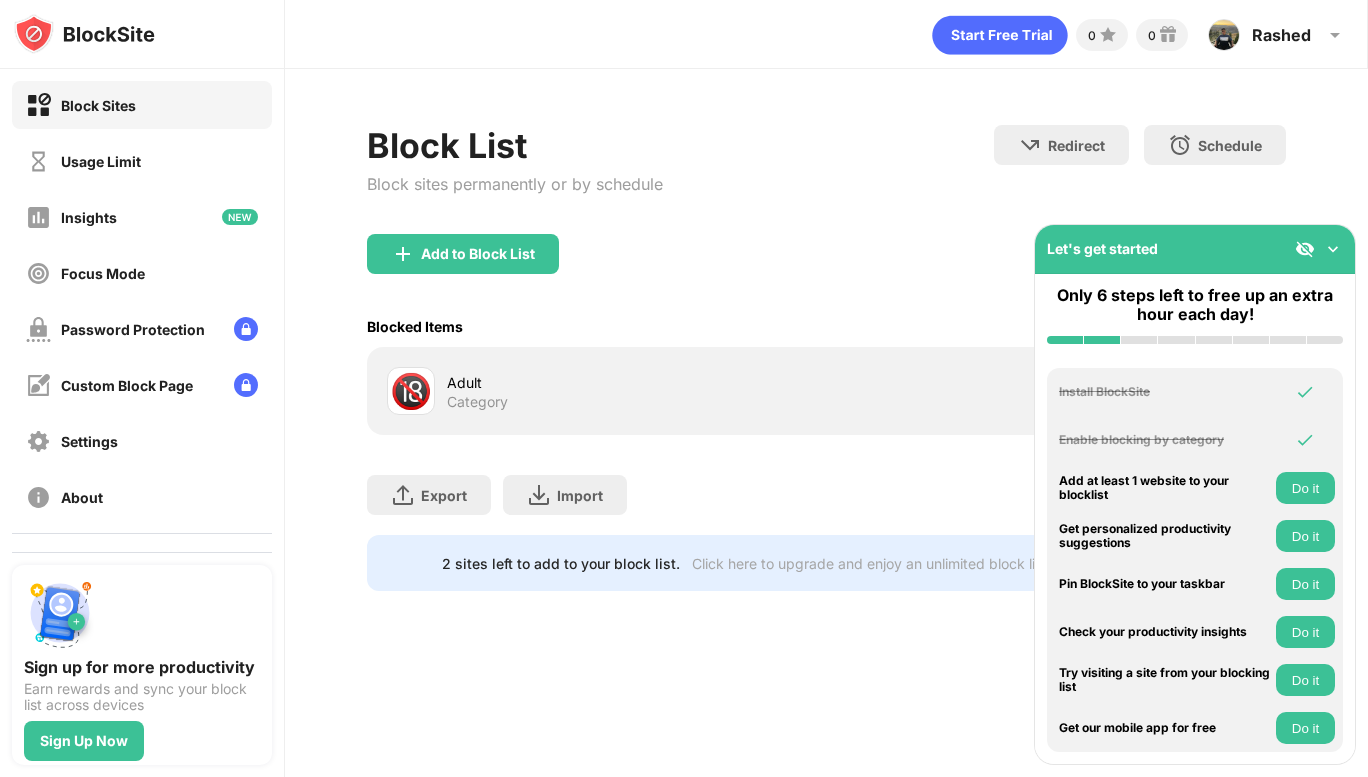 click at bounding box center (1333, 249) 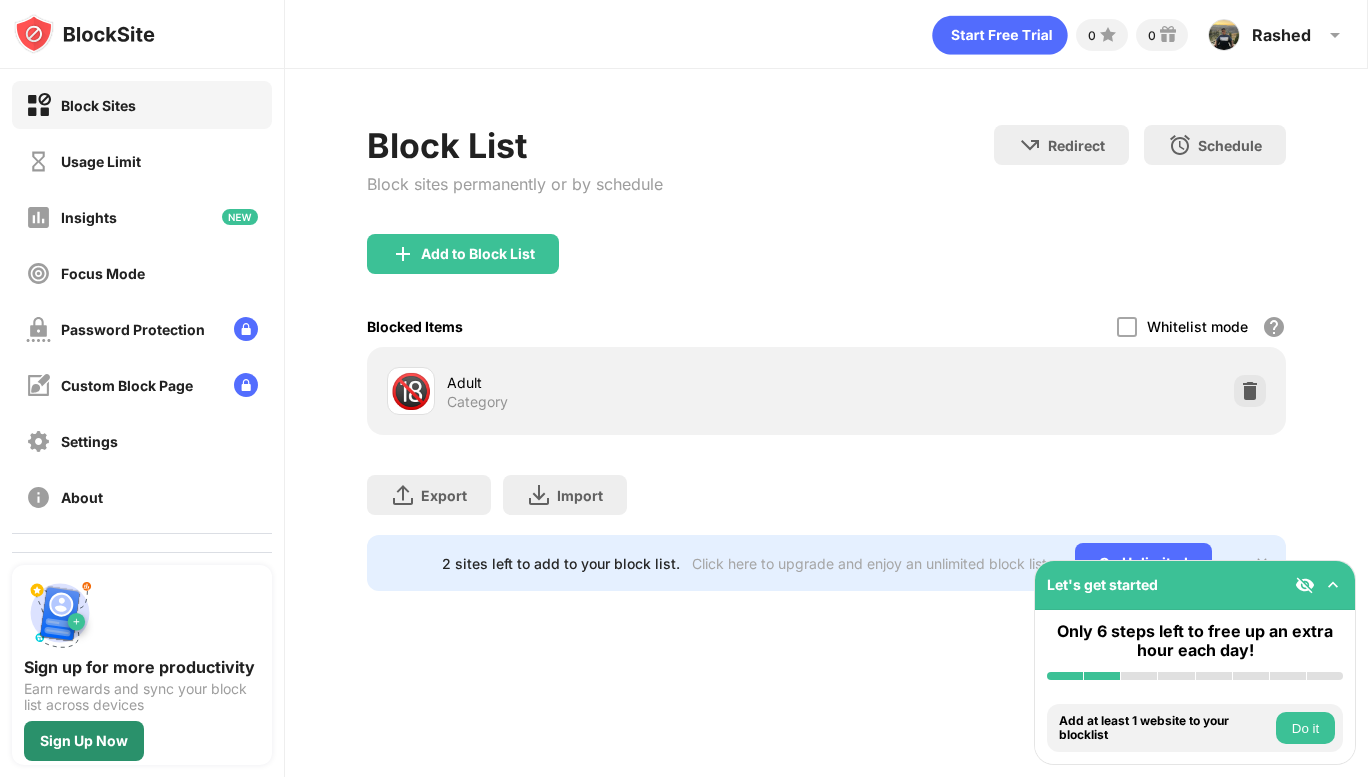 click on "Sign Up Now" at bounding box center [84, 741] 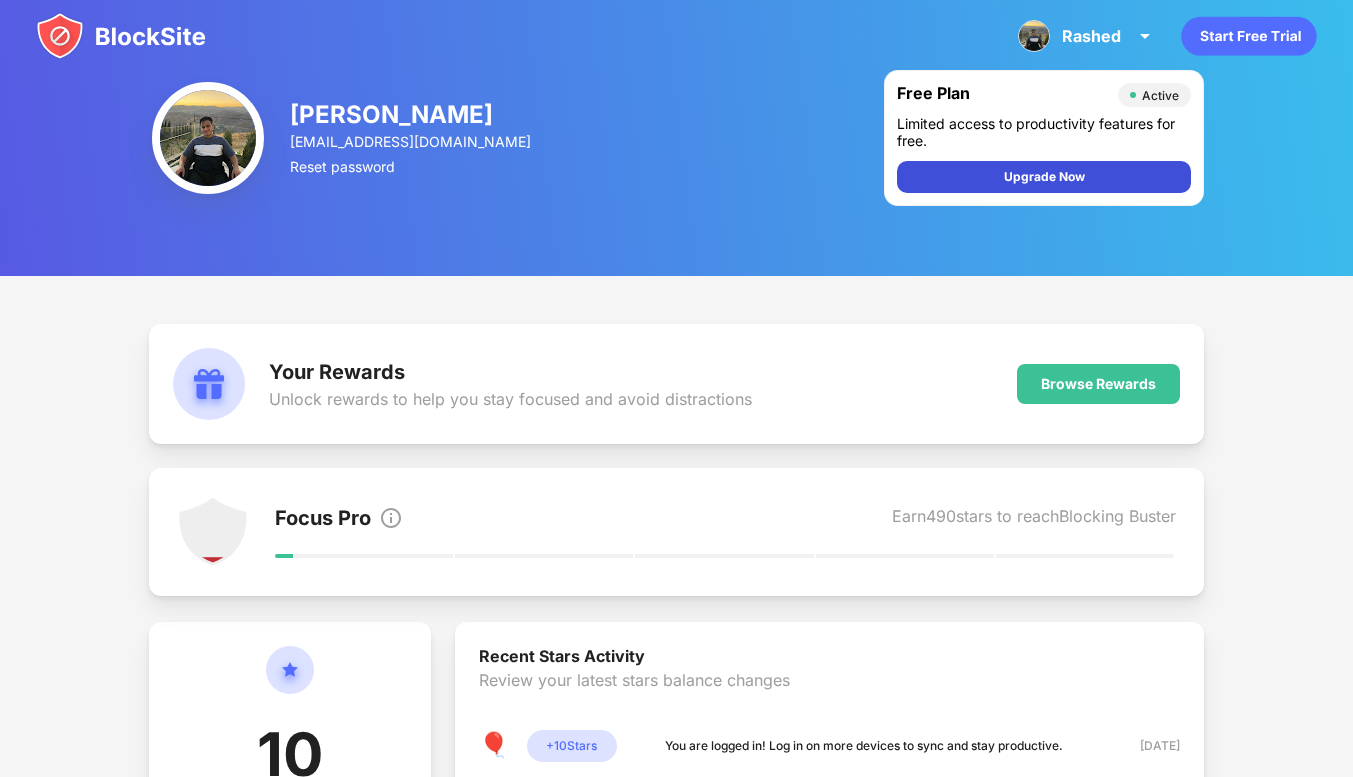 scroll, scrollTop: 0, scrollLeft: 0, axis: both 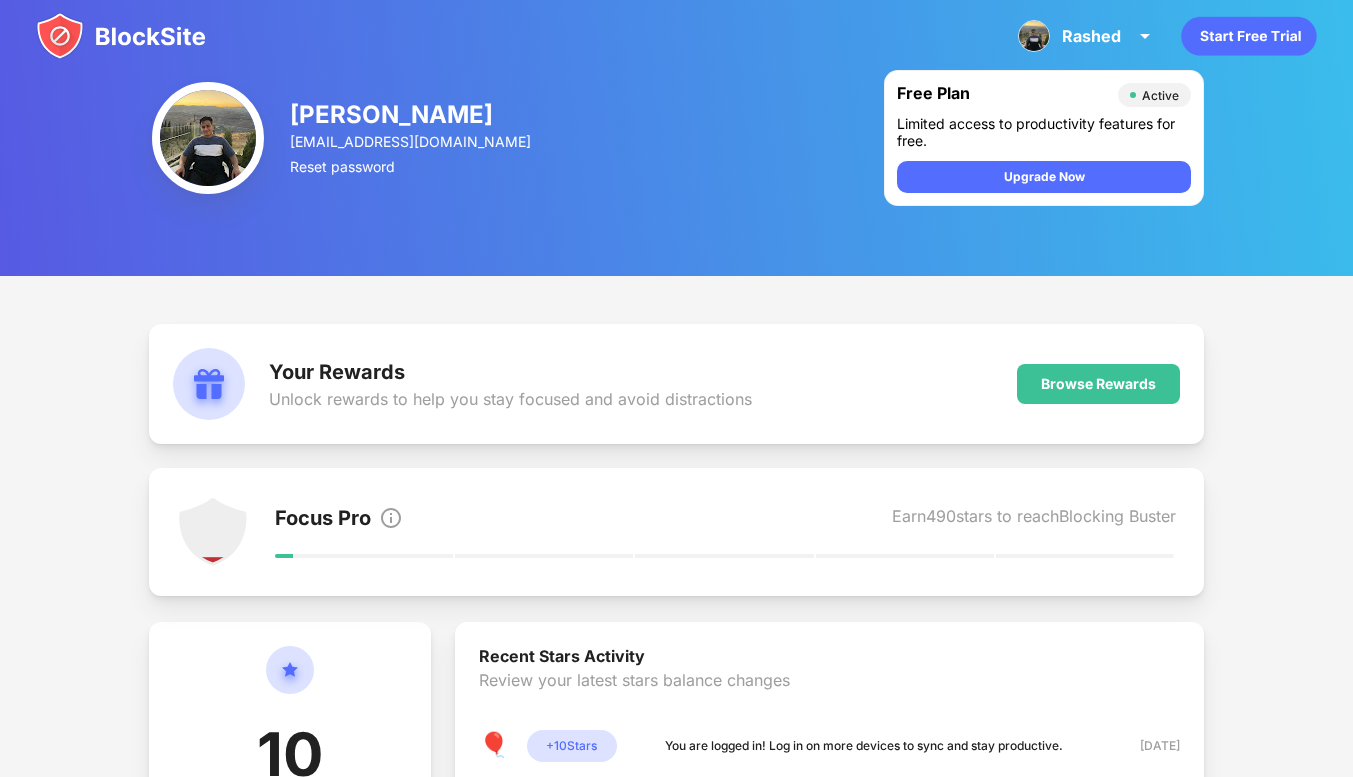 click on "Rashed Joudeh rjoudeh2008@gmail.com Reset password" at bounding box center [341, 138] 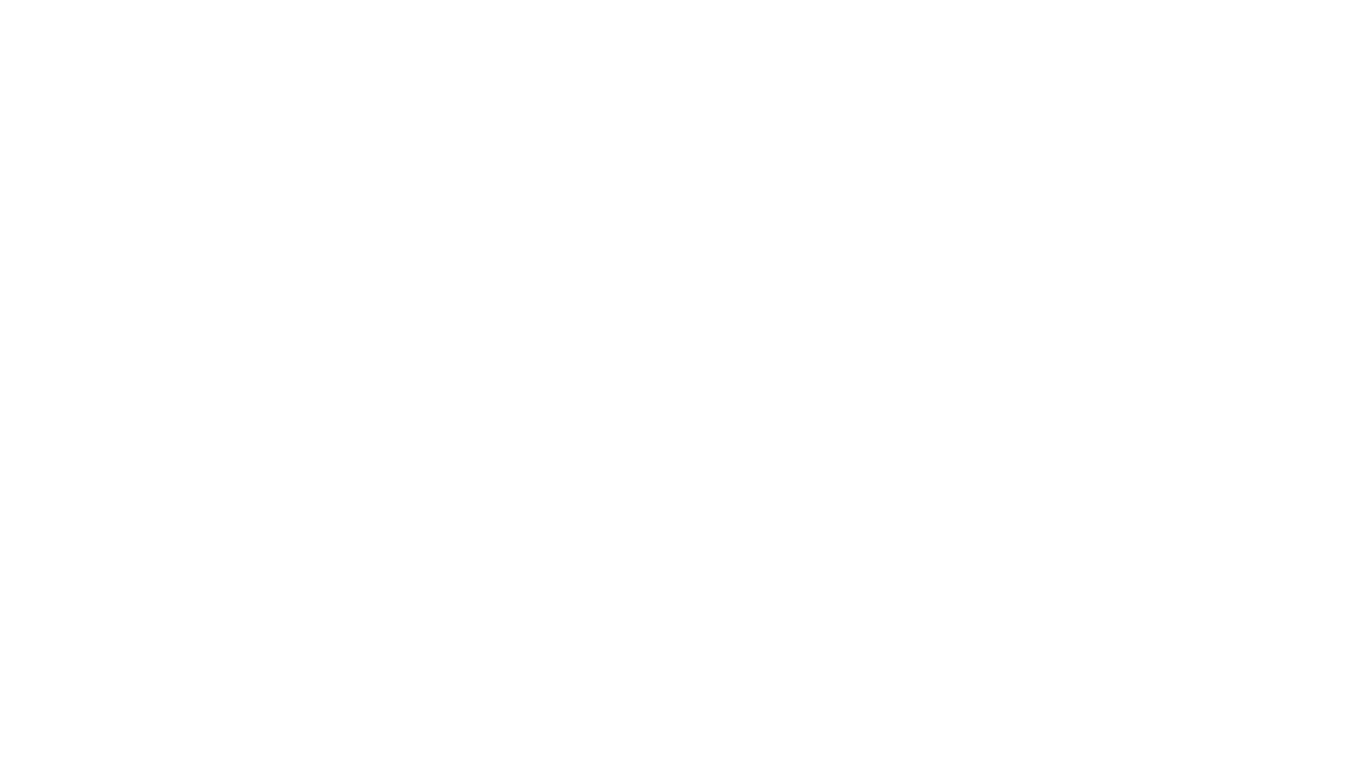 scroll, scrollTop: 0, scrollLeft: 0, axis: both 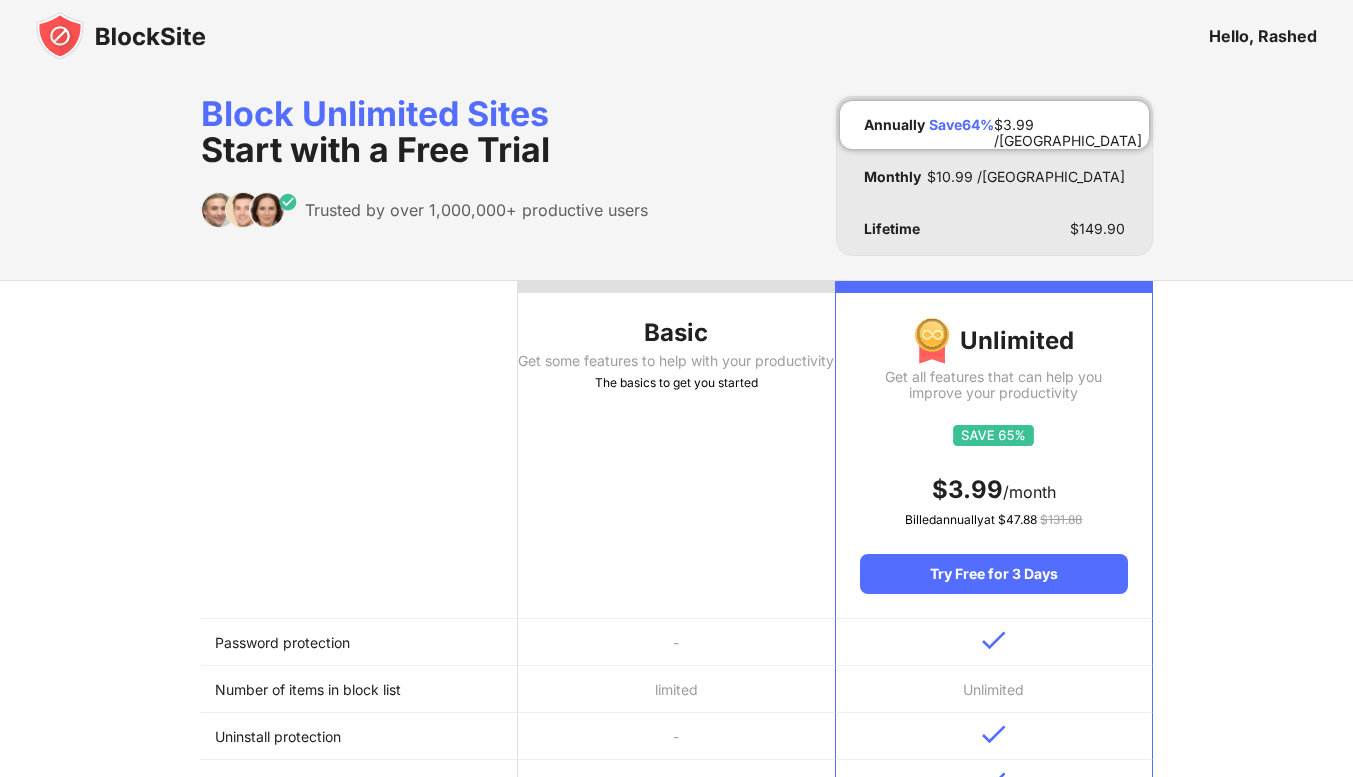 click on "Hello, Rashed" at bounding box center (1263, 36) 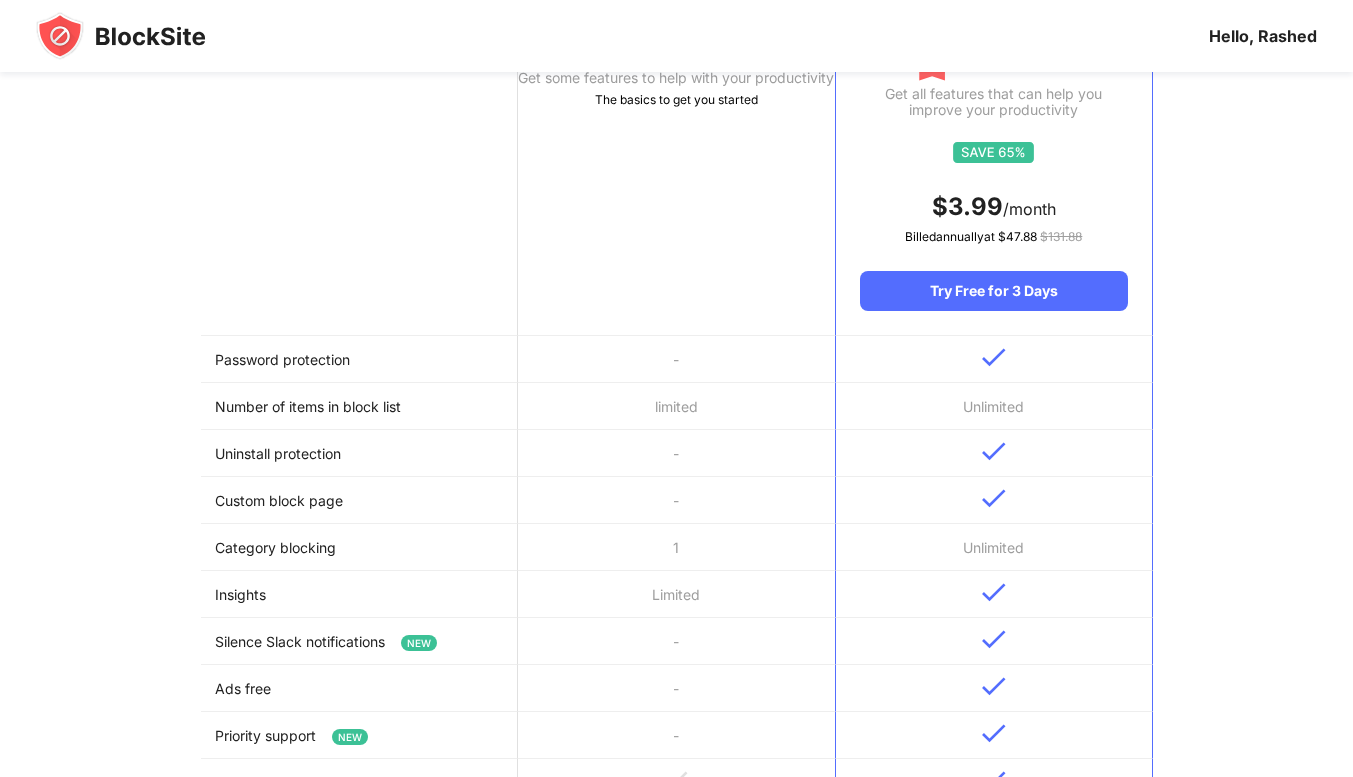 scroll, scrollTop: 156, scrollLeft: 0, axis: vertical 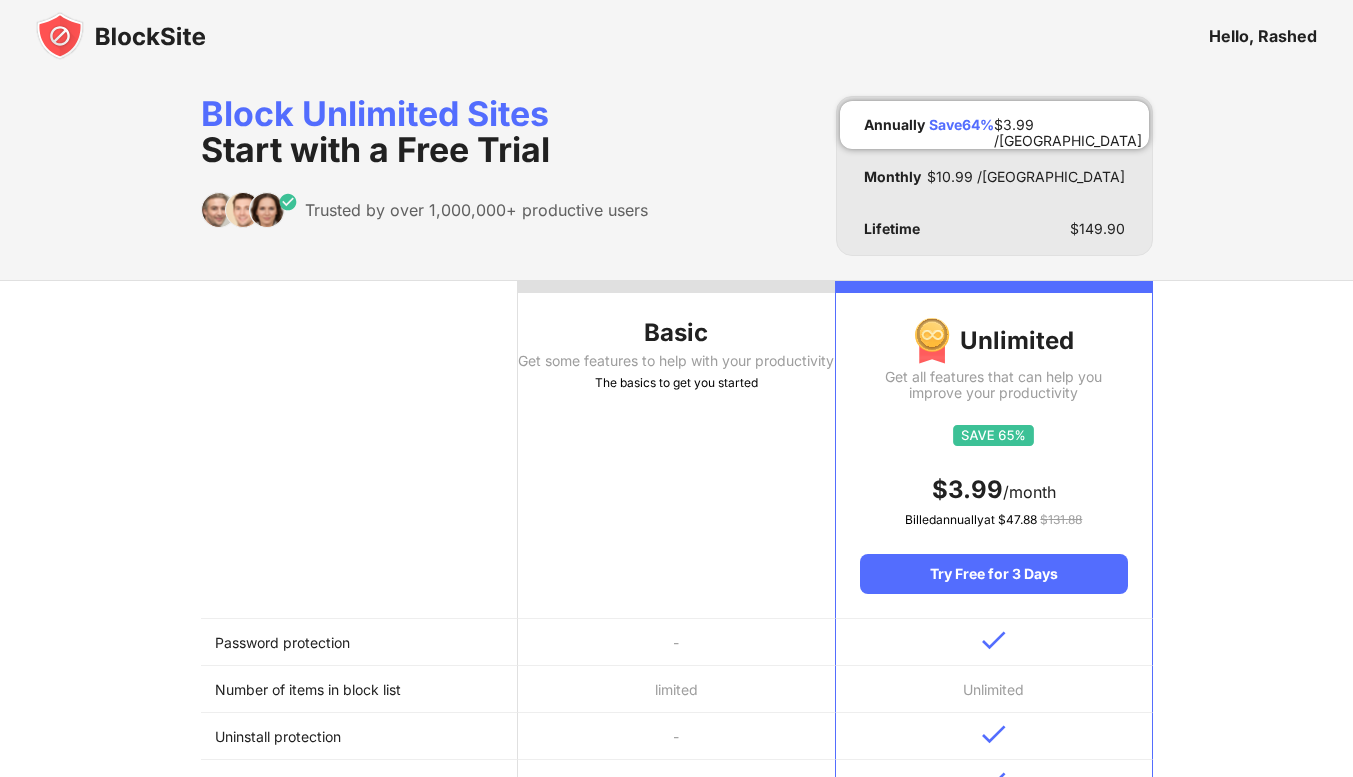click on "Block Unlimited Sites Start with a Free Trial Trusted by over 1,000,000+ productive users Annually Save  64 % $ 3.99 /MO Monthly $ 10.99 /MO Lifetime $ 149.90 Basic Get some features to help with your productivity The basics to get you started Unlimited Get all features that can help you improve your productivity $ 3.99 /month Billed  annually  at   $ 47.88   $ 131.88 Try Free for 3 Days Password protection   - Number of items in block list   limited Unlimited Uninstall protection   - Custom block page   - Category blocking   1 Unlimited Insights   Limited Silence Slack notifications   NEW - Ads free   - Priority support   NEW - Schedule   Redirect blocked page   Focus mode   Block by words   The basics to get you started $ 3.99 /month Billed  annually  at  $ 47.88   $ 131.88 Try Free for 3 Days Redeem your promotional discount Apply Leslie R. Warren Teacher "An excellent app that`s helped reduce my time on social media. My productivity has improved dramatically and I`m really impressed." Subscription FAQ" at bounding box center [676, 1061] 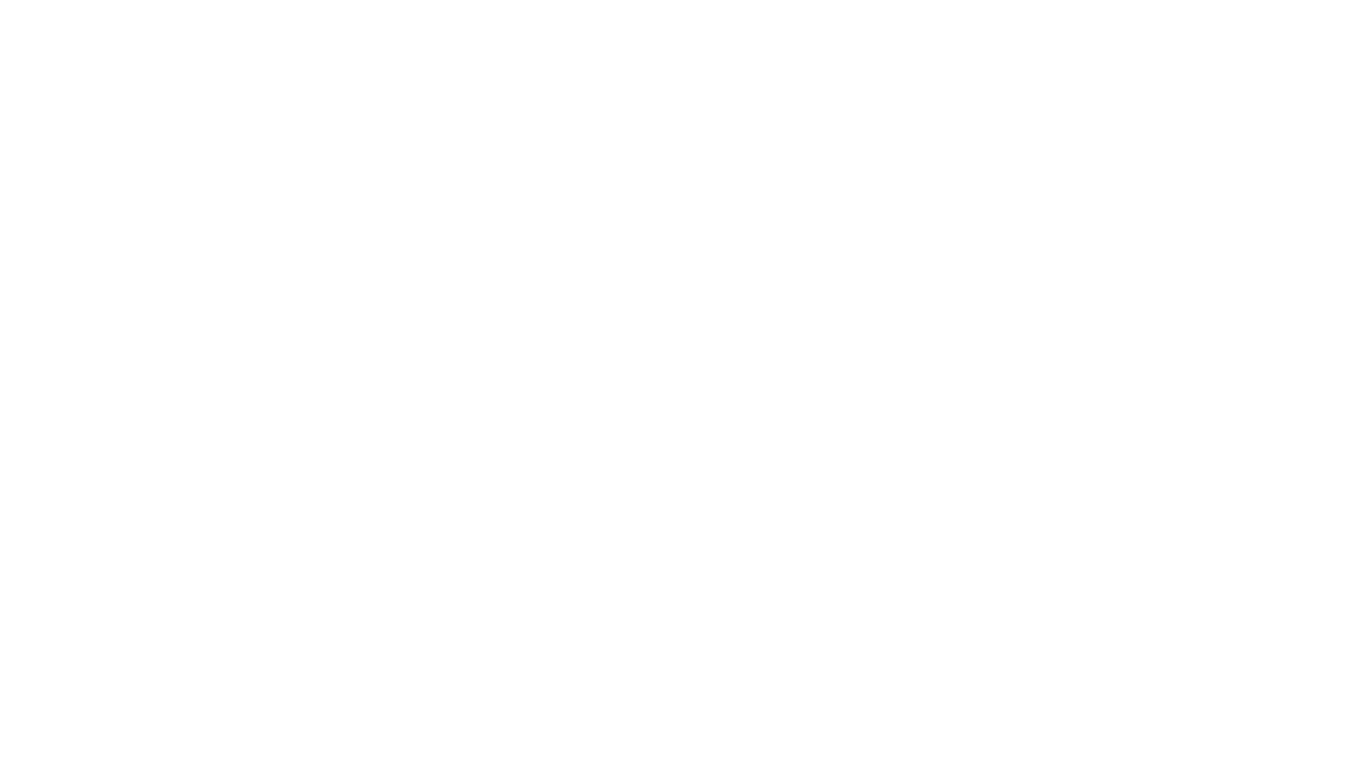 scroll, scrollTop: 0, scrollLeft: 0, axis: both 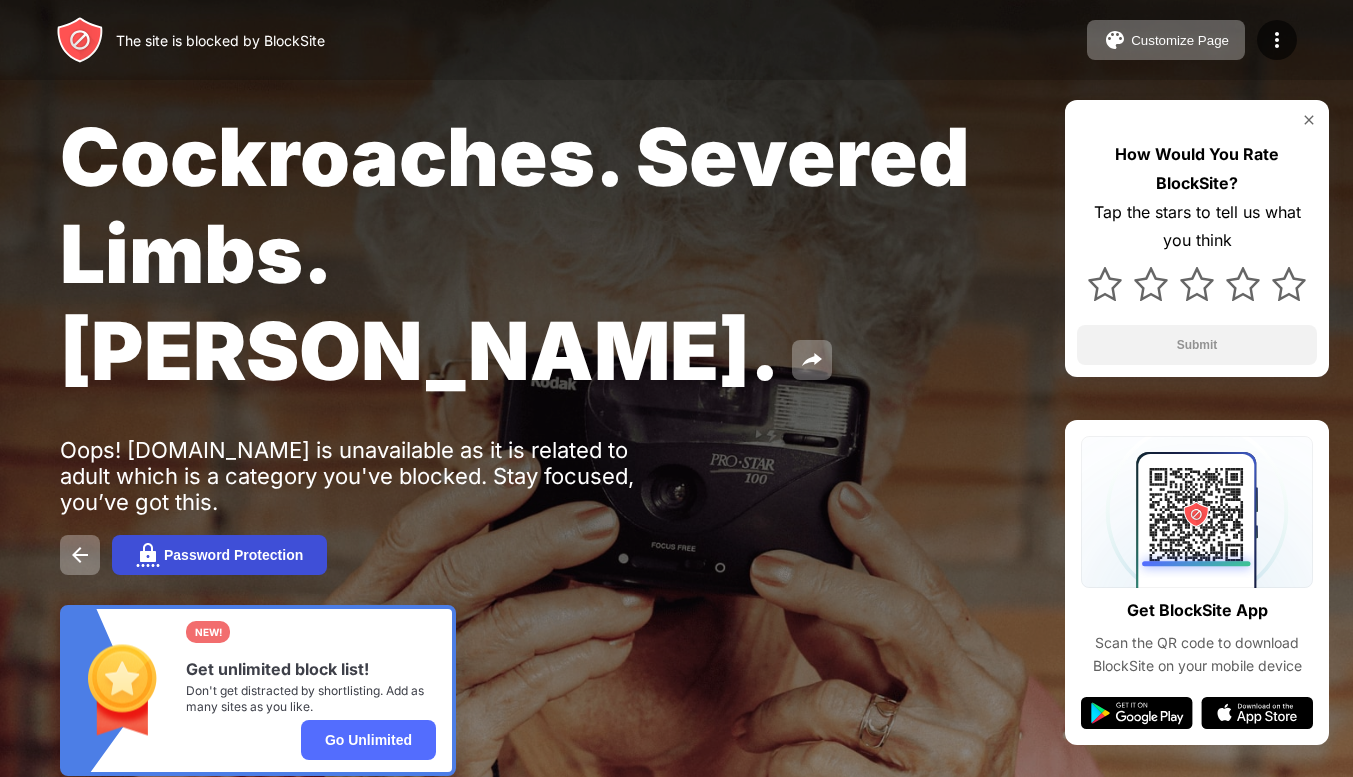 click on "Password Protection" at bounding box center [233, 555] 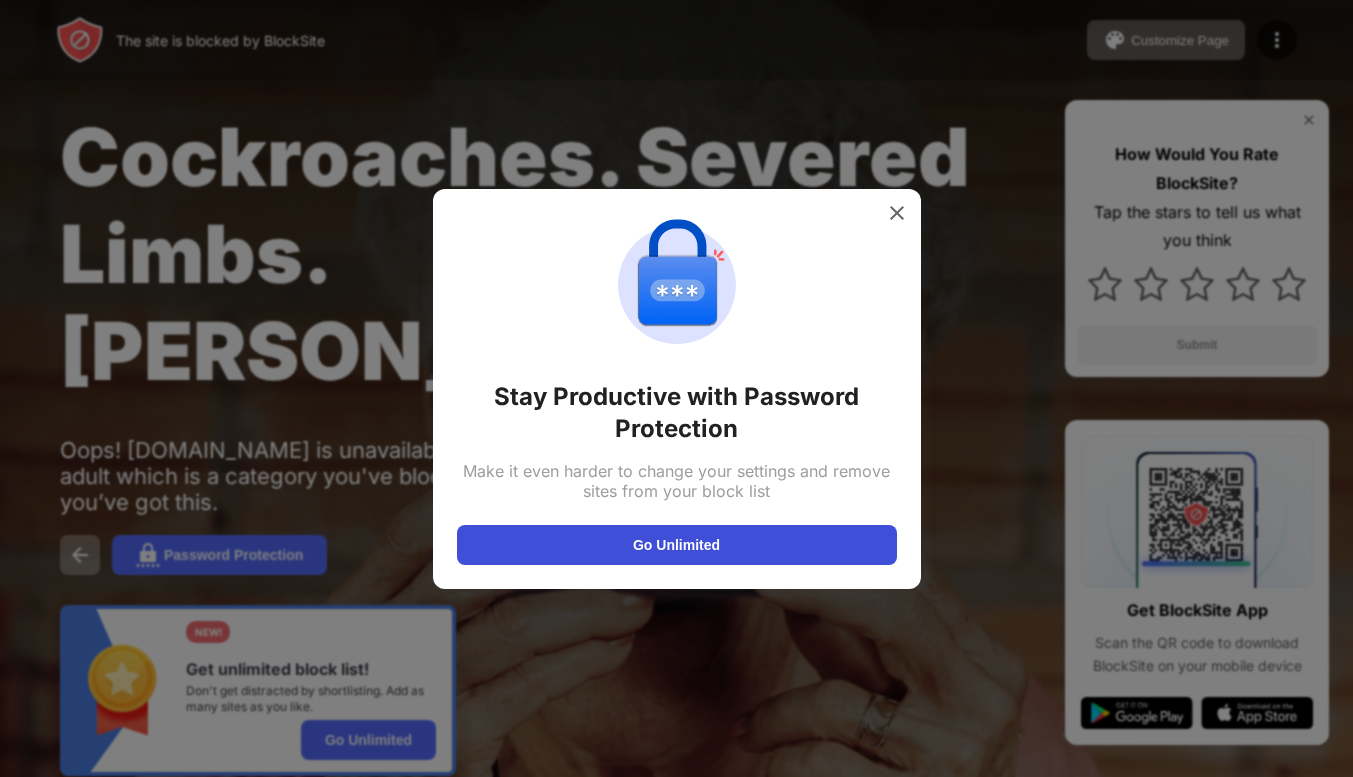 click on "Go Unlimited" at bounding box center [677, 545] 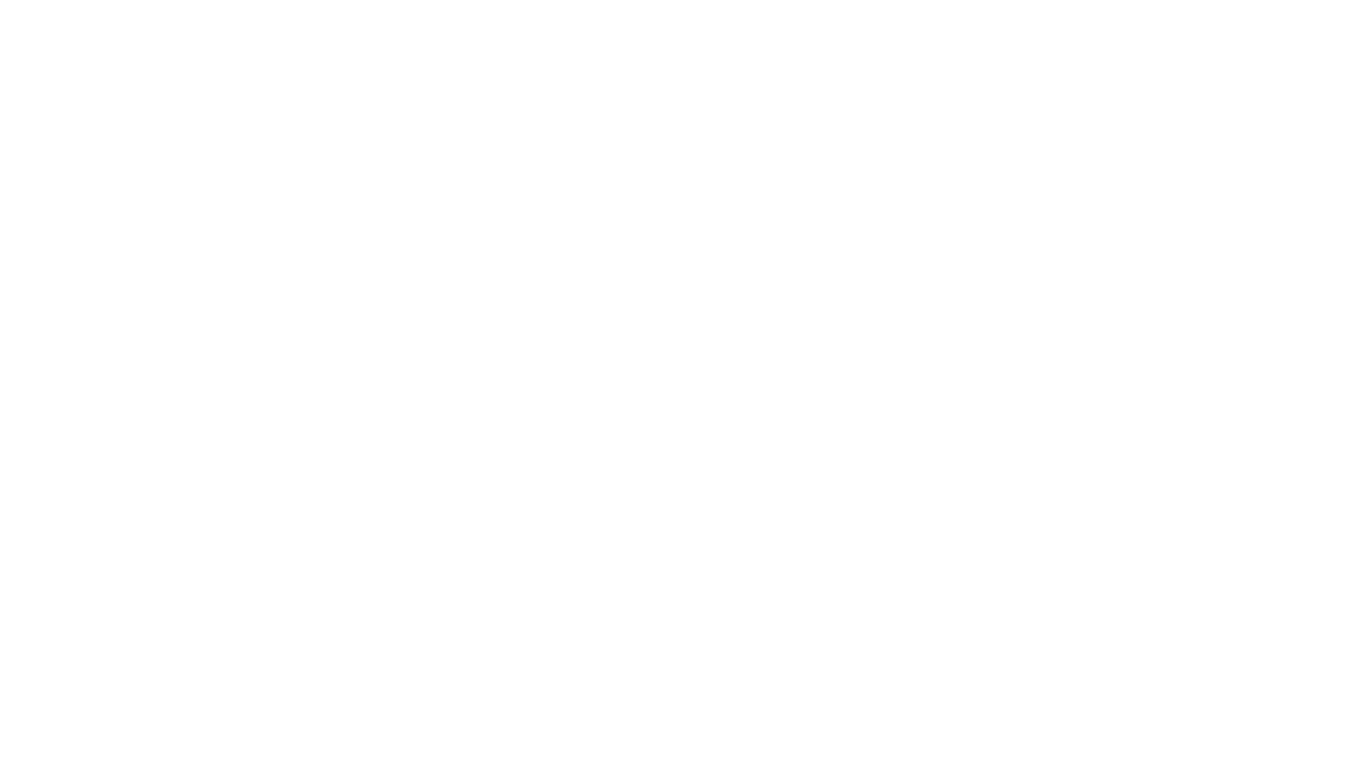 scroll, scrollTop: 0, scrollLeft: 0, axis: both 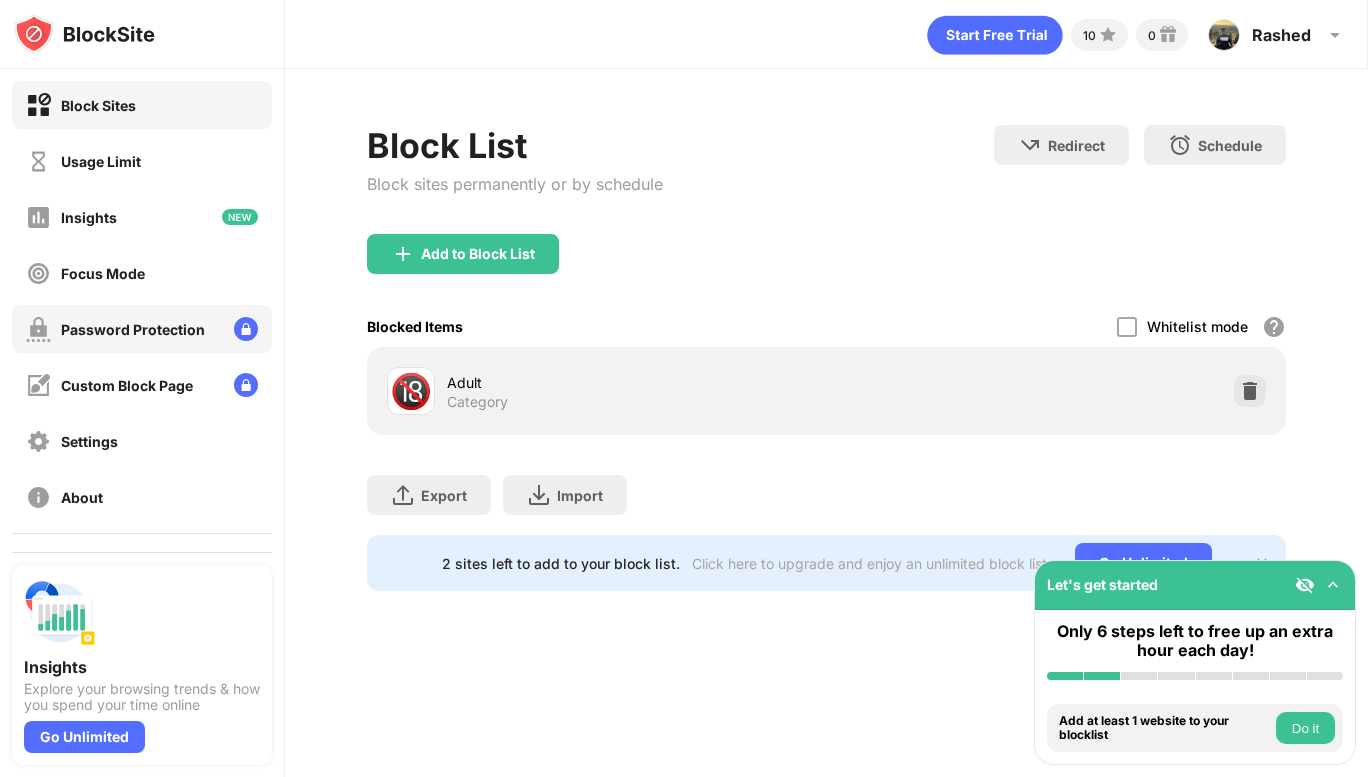 click on "Password Protection" at bounding box center [142, 329] 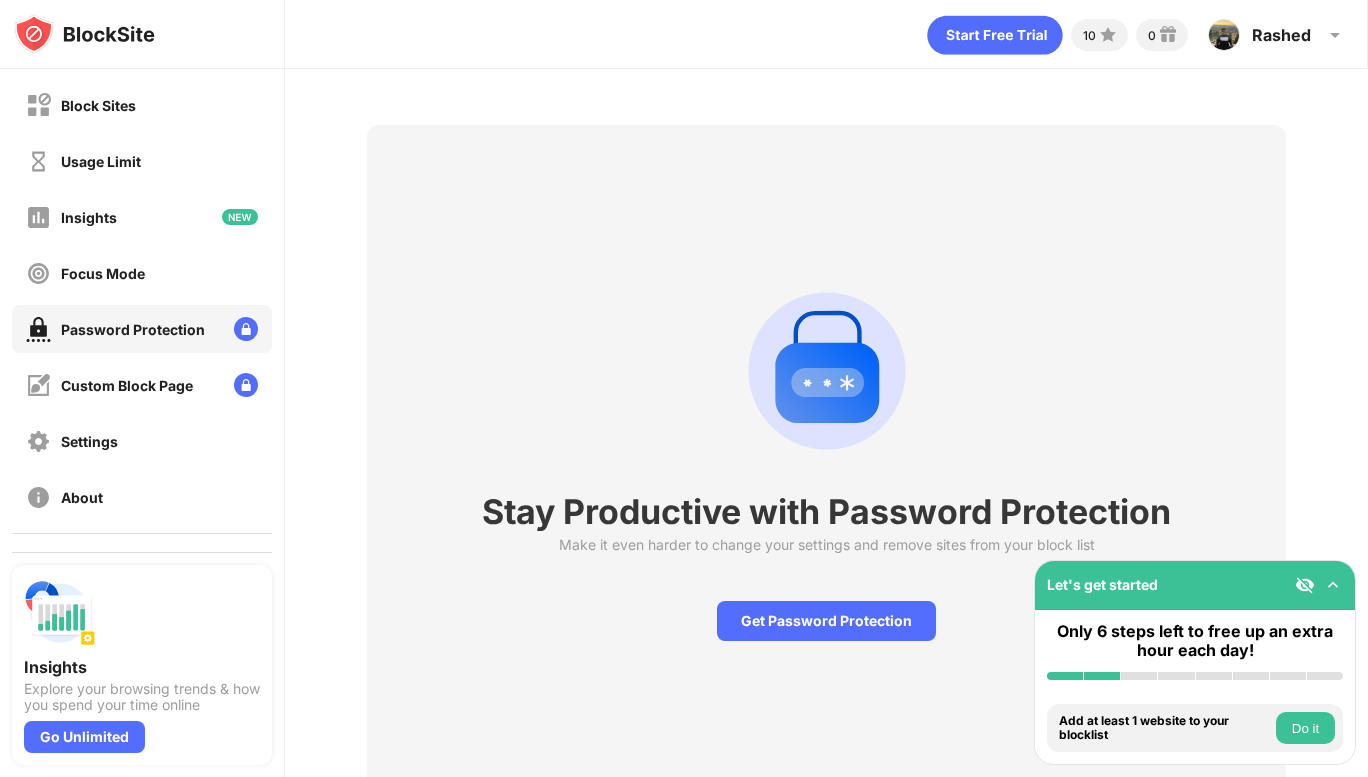 click on "Stay Productive with Password Protection Make it even harder to change your settings and remove sites from your block list Get Password Protection" at bounding box center [826, 457] 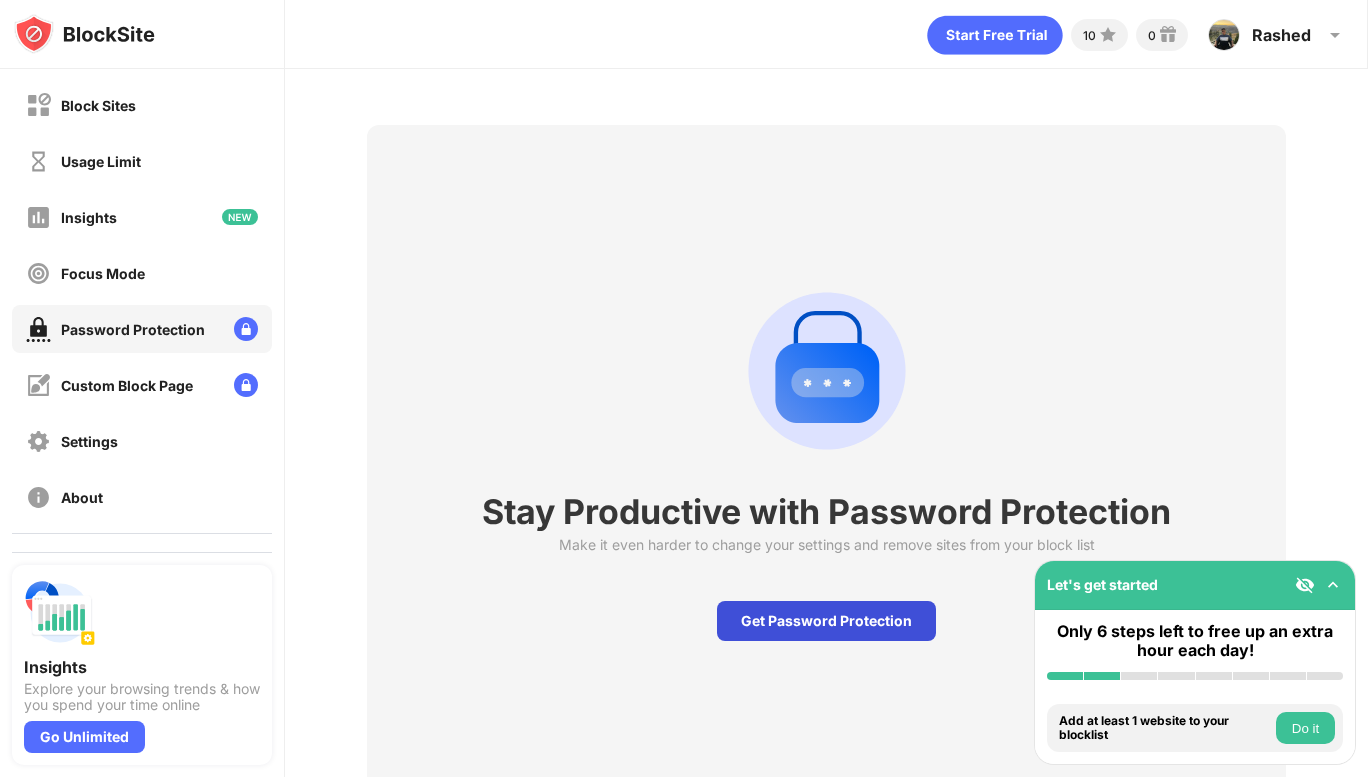 click on "Get Password Protection" at bounding box center [826, 621] 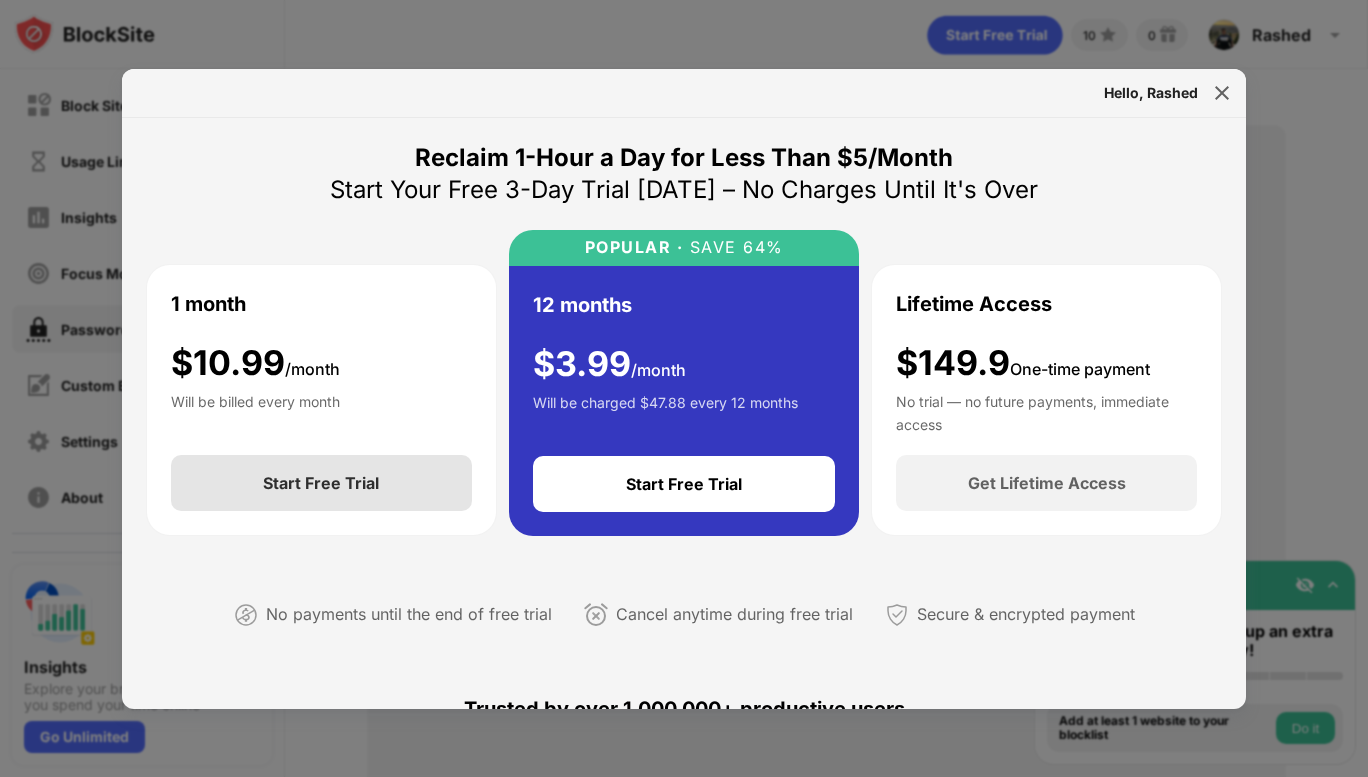 click on "Start Free Trial" at bounding box center (321, 483) 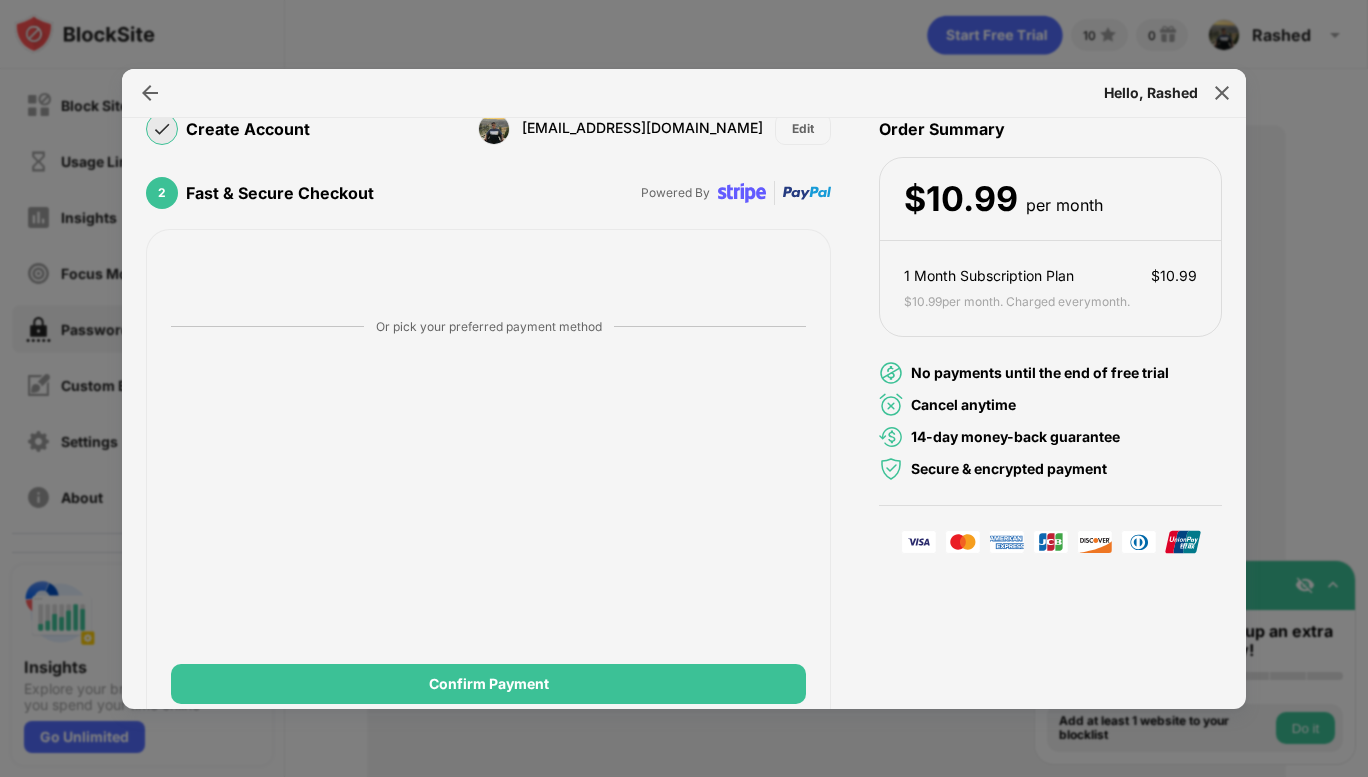 scroll, scrollTop: 171, scrollLeft: 0, axis: vertical 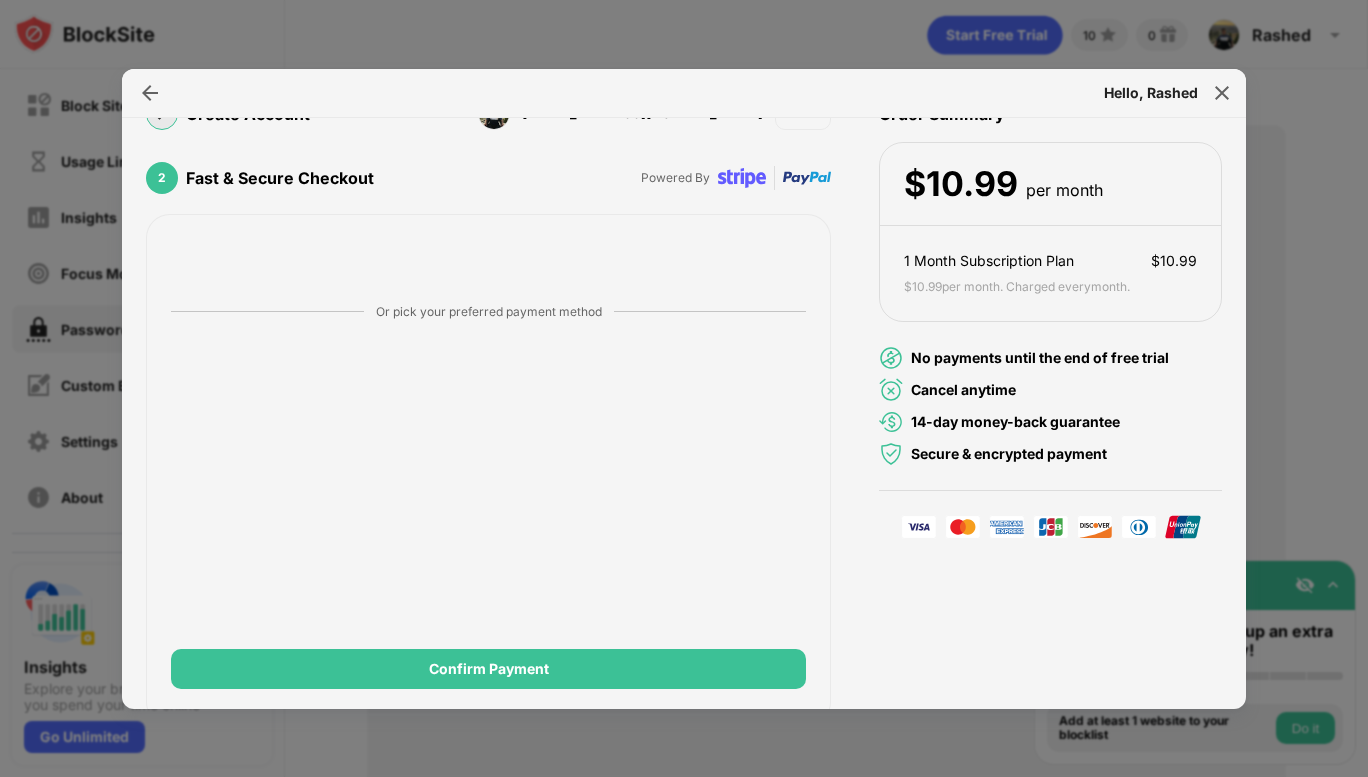 click at bounding box center (684, 388) 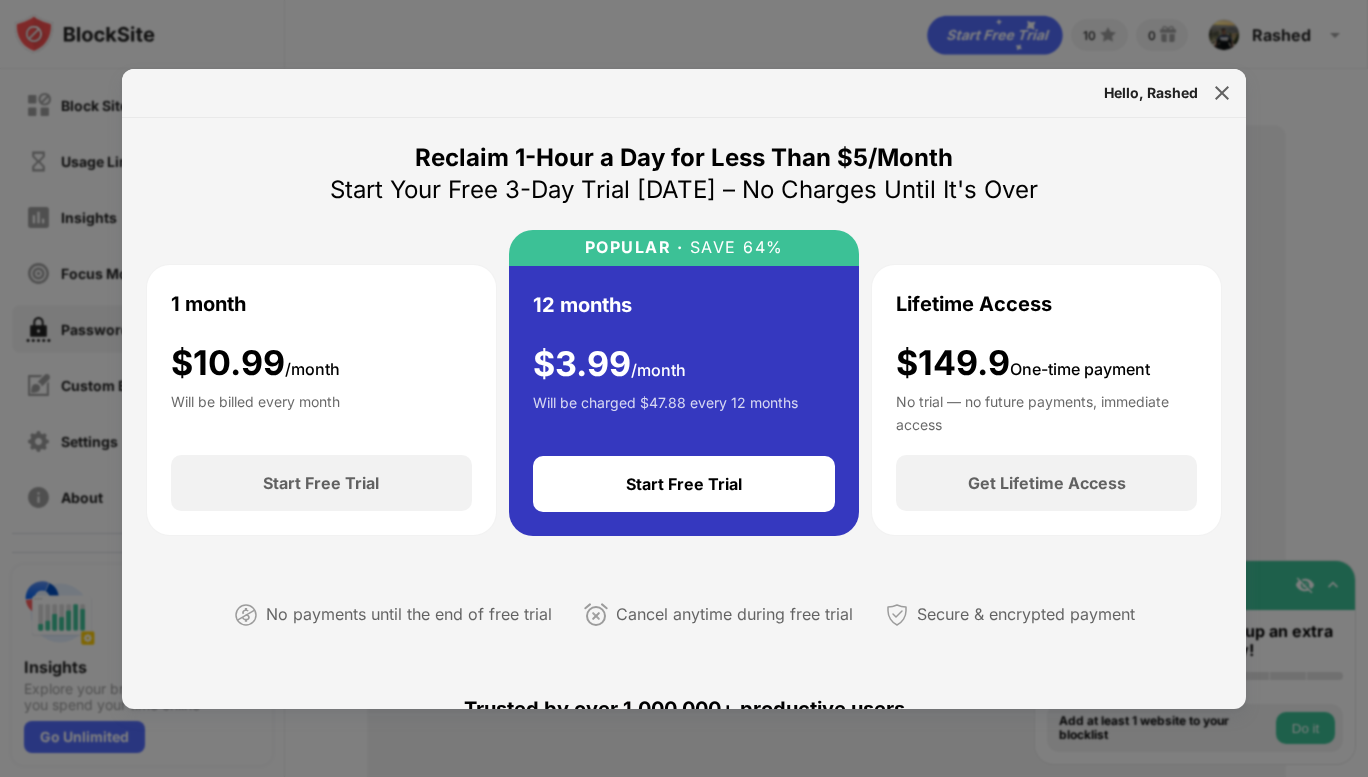 click at bounding box center [684, 388] 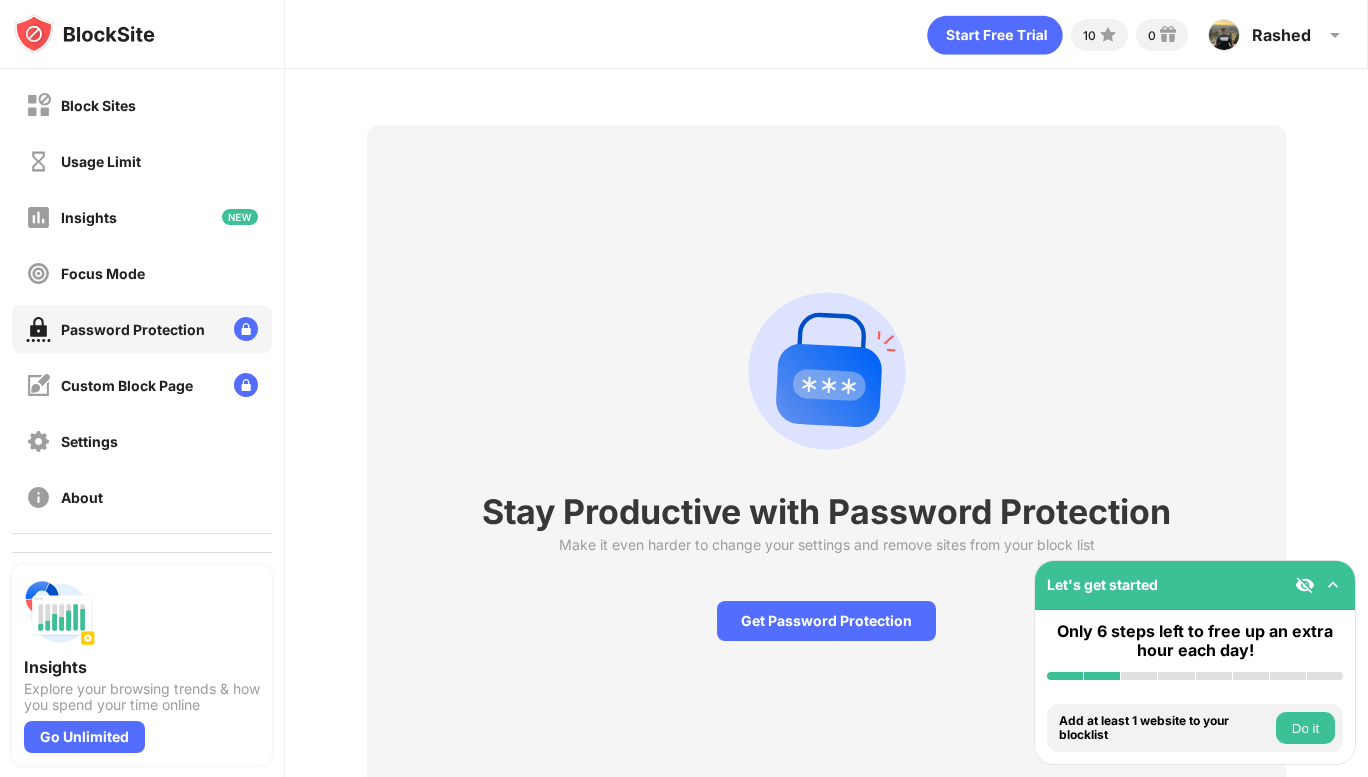 click on "Block Sites" at bounding box center [98, 105] 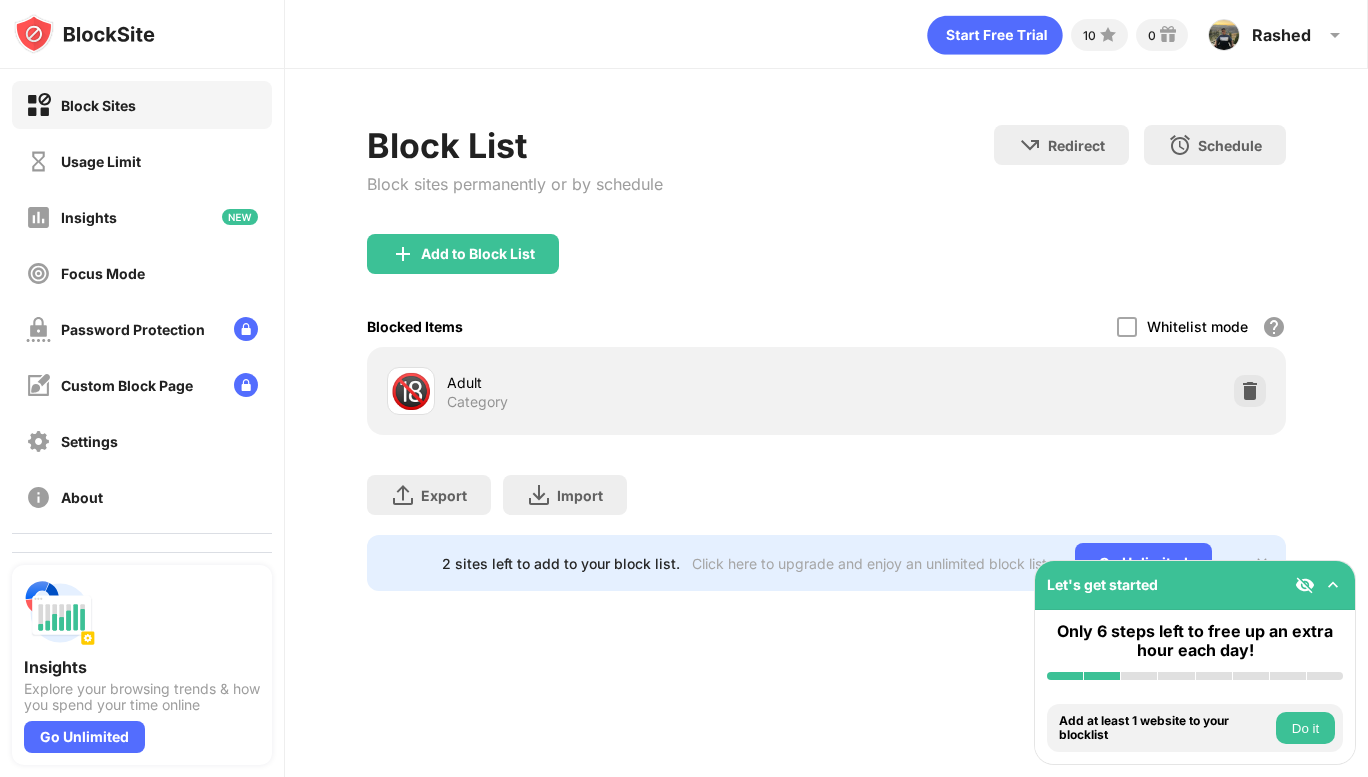 click at bounding box center (1250, 391) 